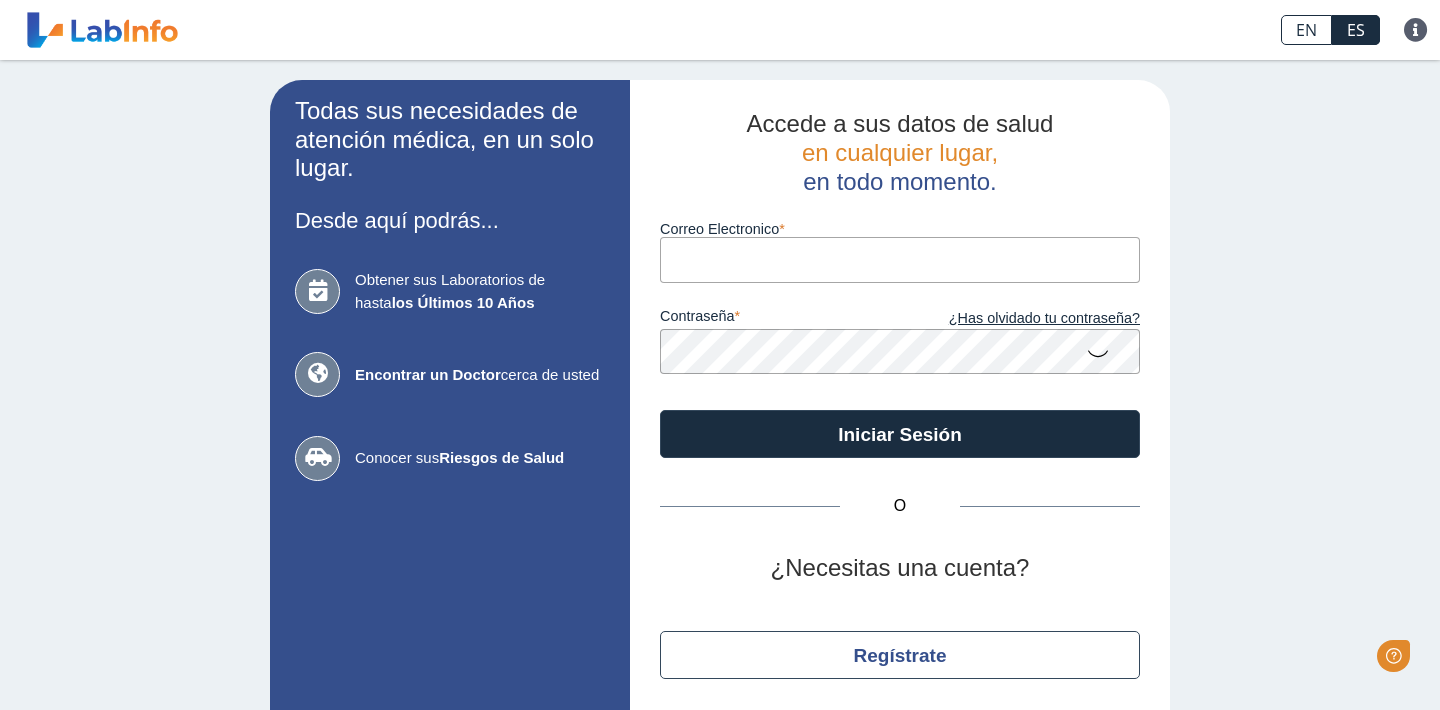 scroll, scrollTop: 0, scrollLeft: 0, axis: both 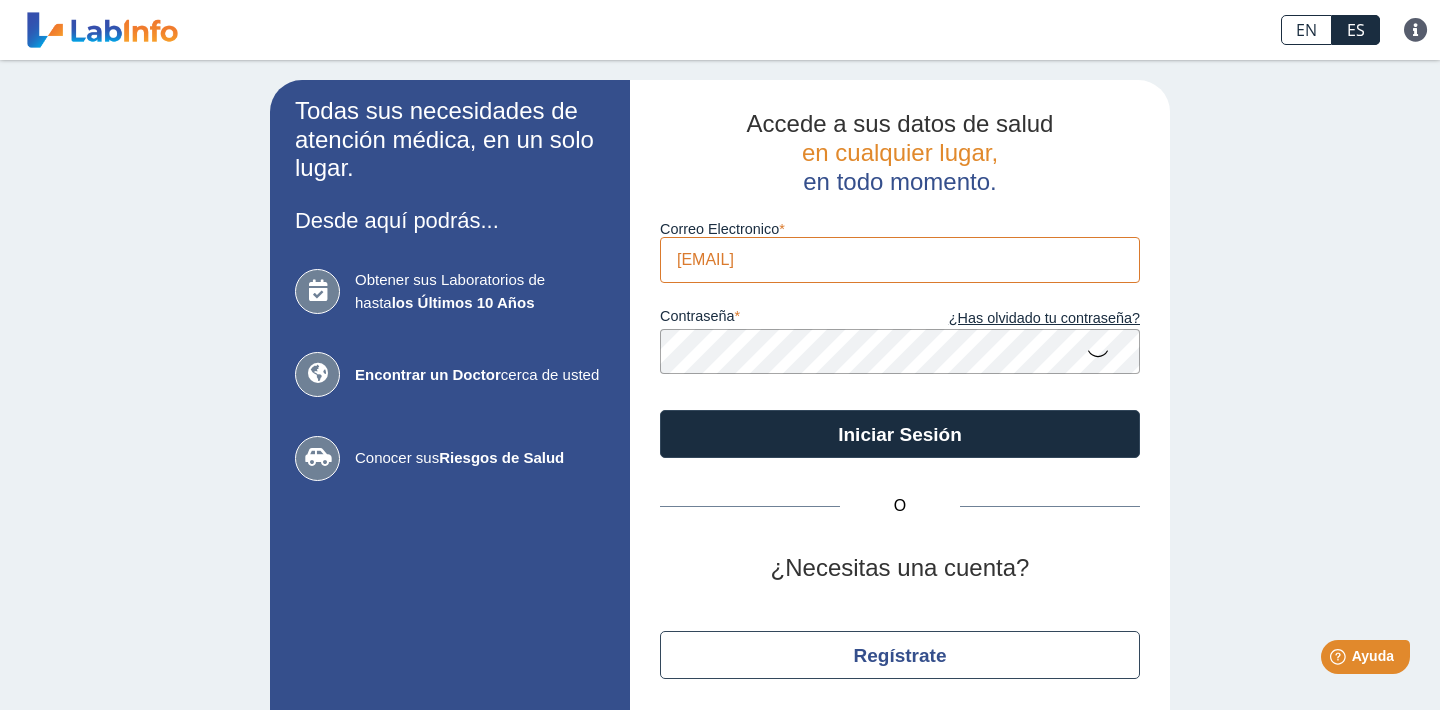 type on "[EMAIL]" 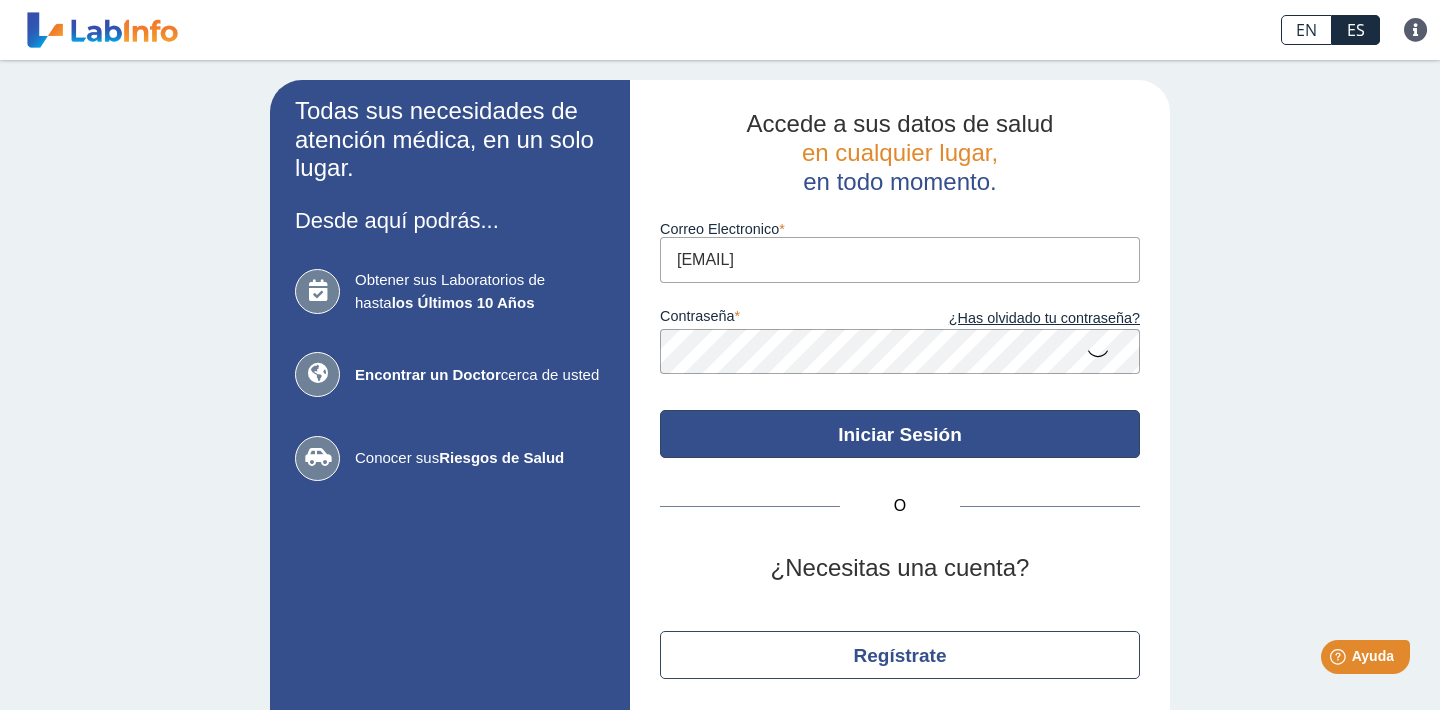 click on "Iniciar Sesión" 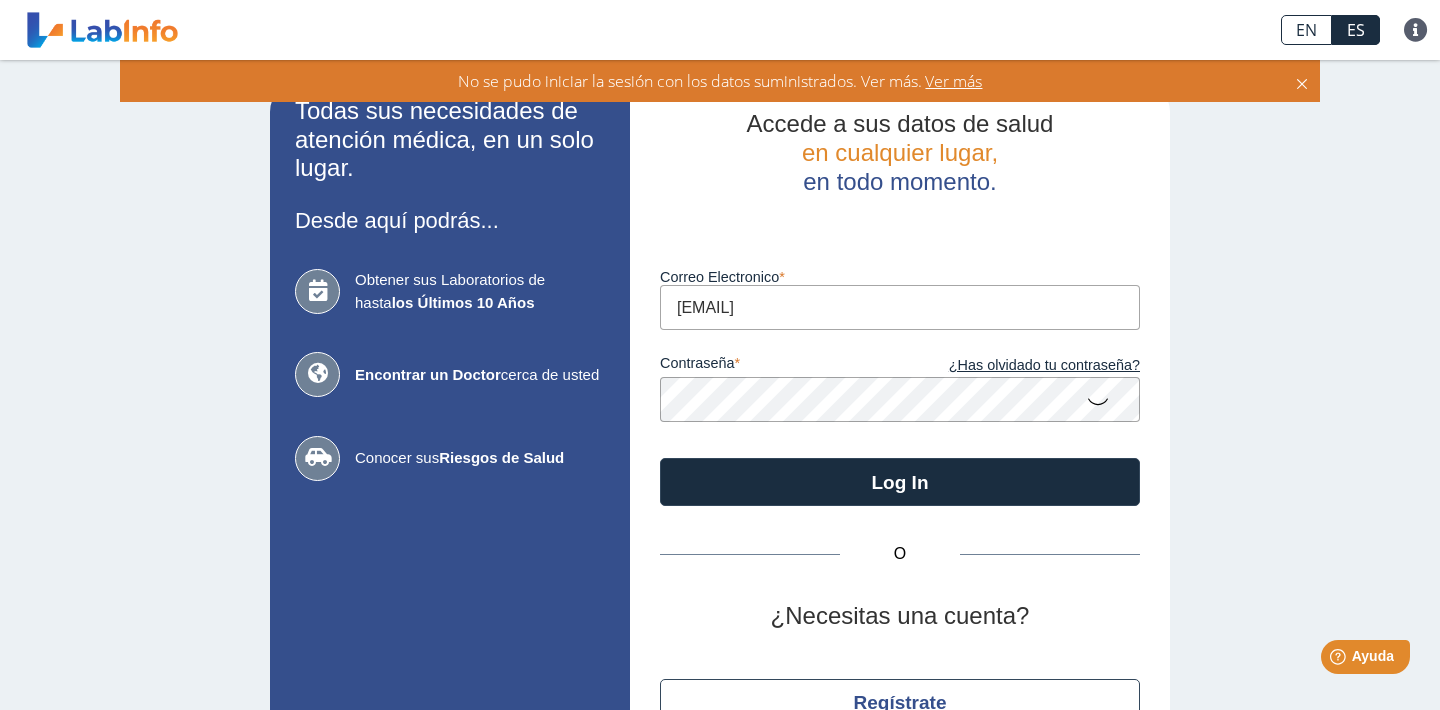 click 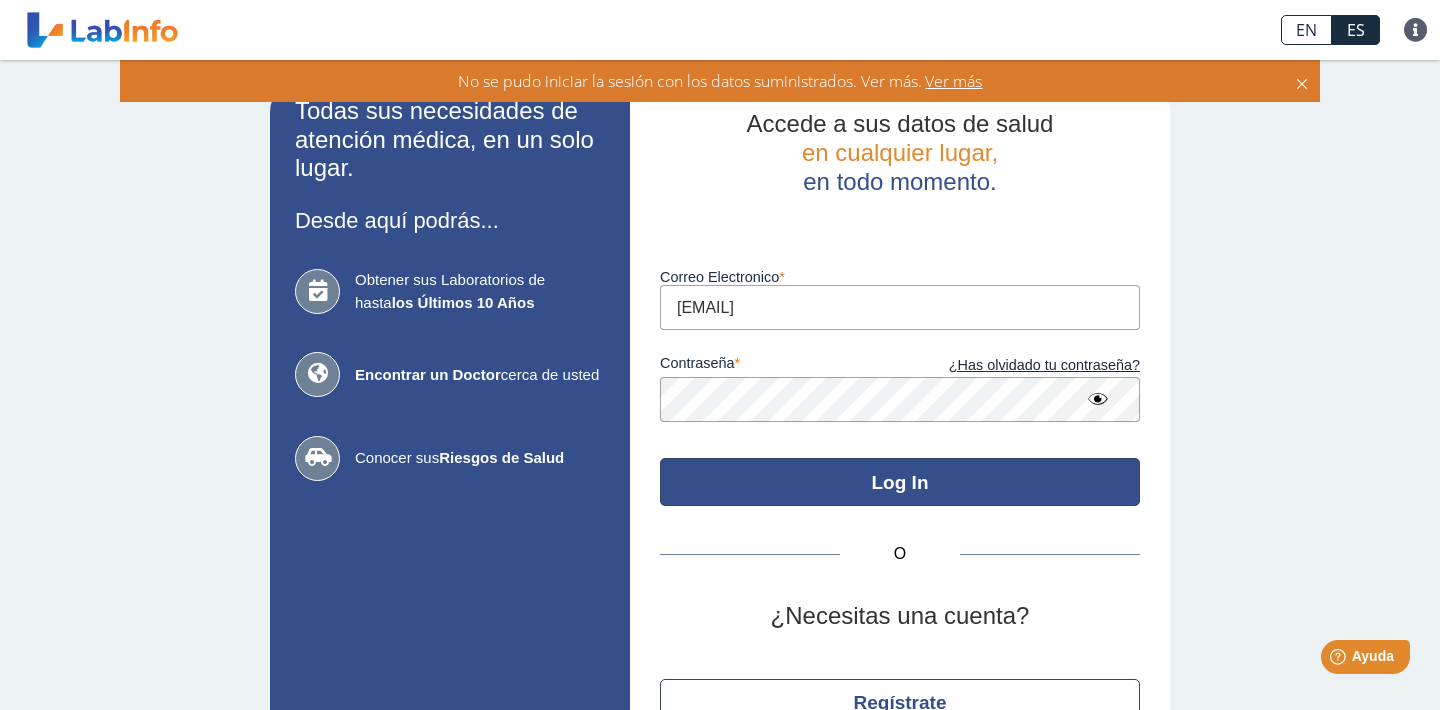 click on "Log In" 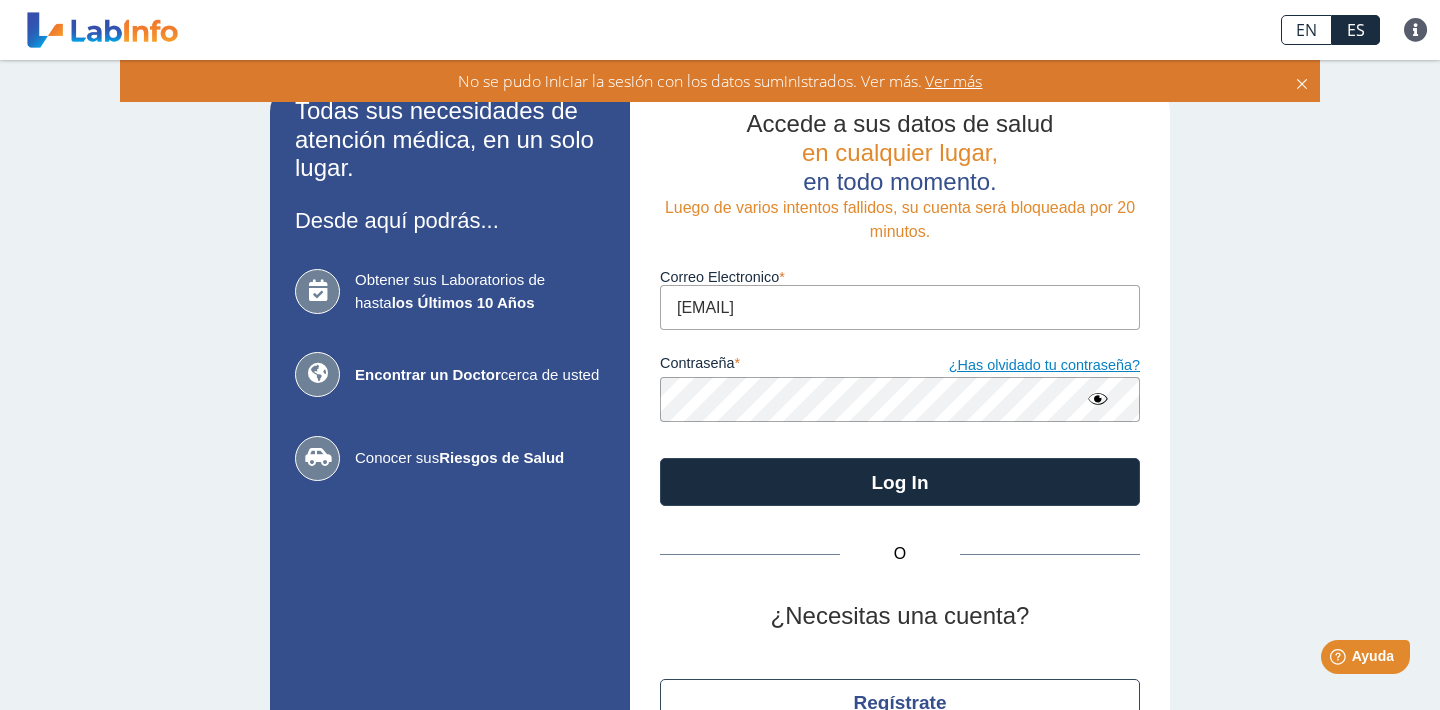 click on "¿Has olvidado tu contraseña?" 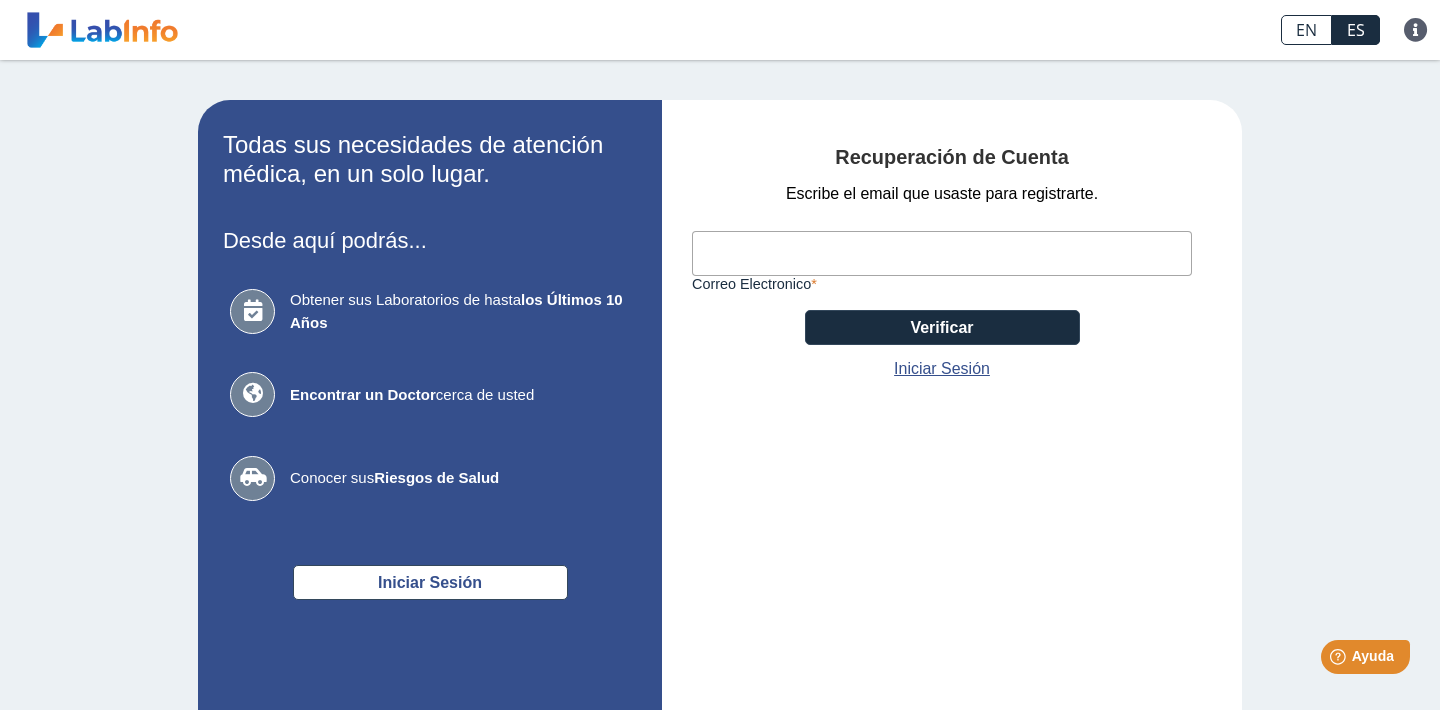 click on "Correo Electronico" at bounding box center (942, 253) 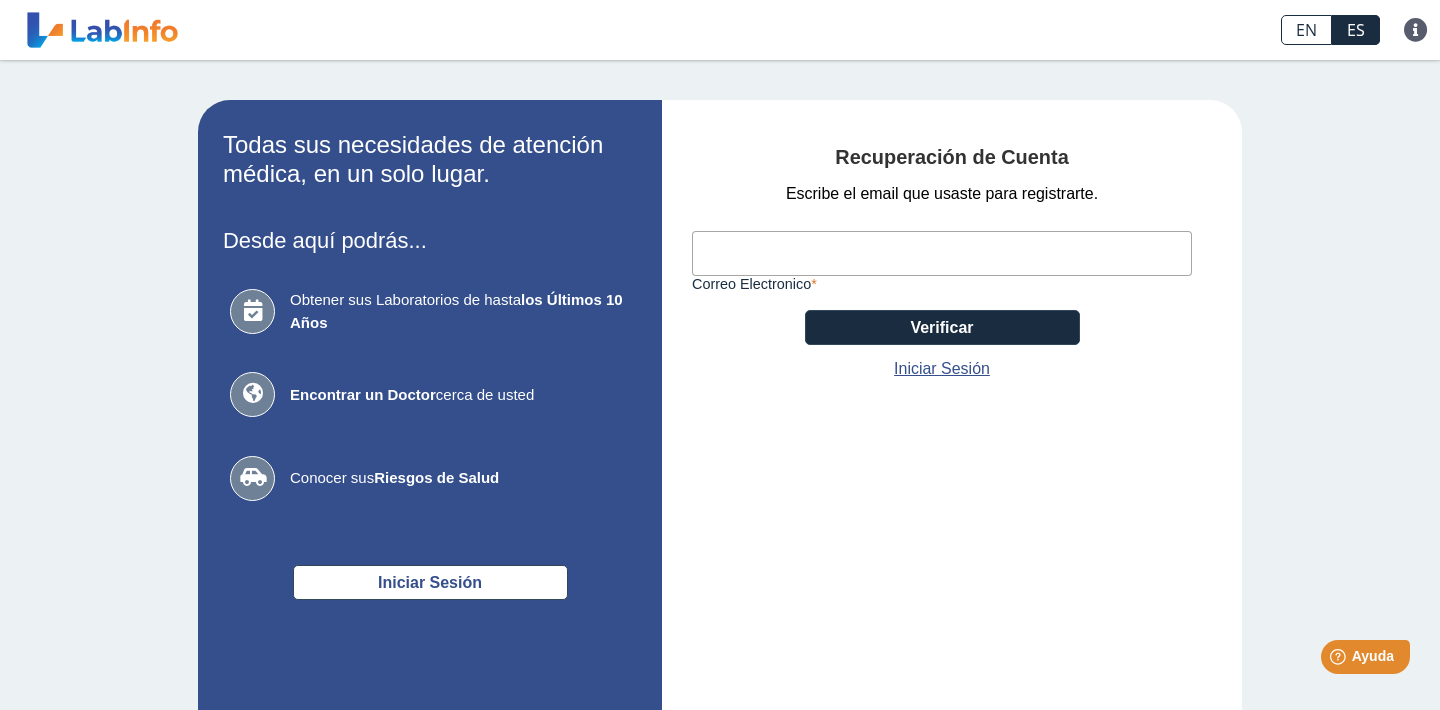 type on "[EMAIL]" 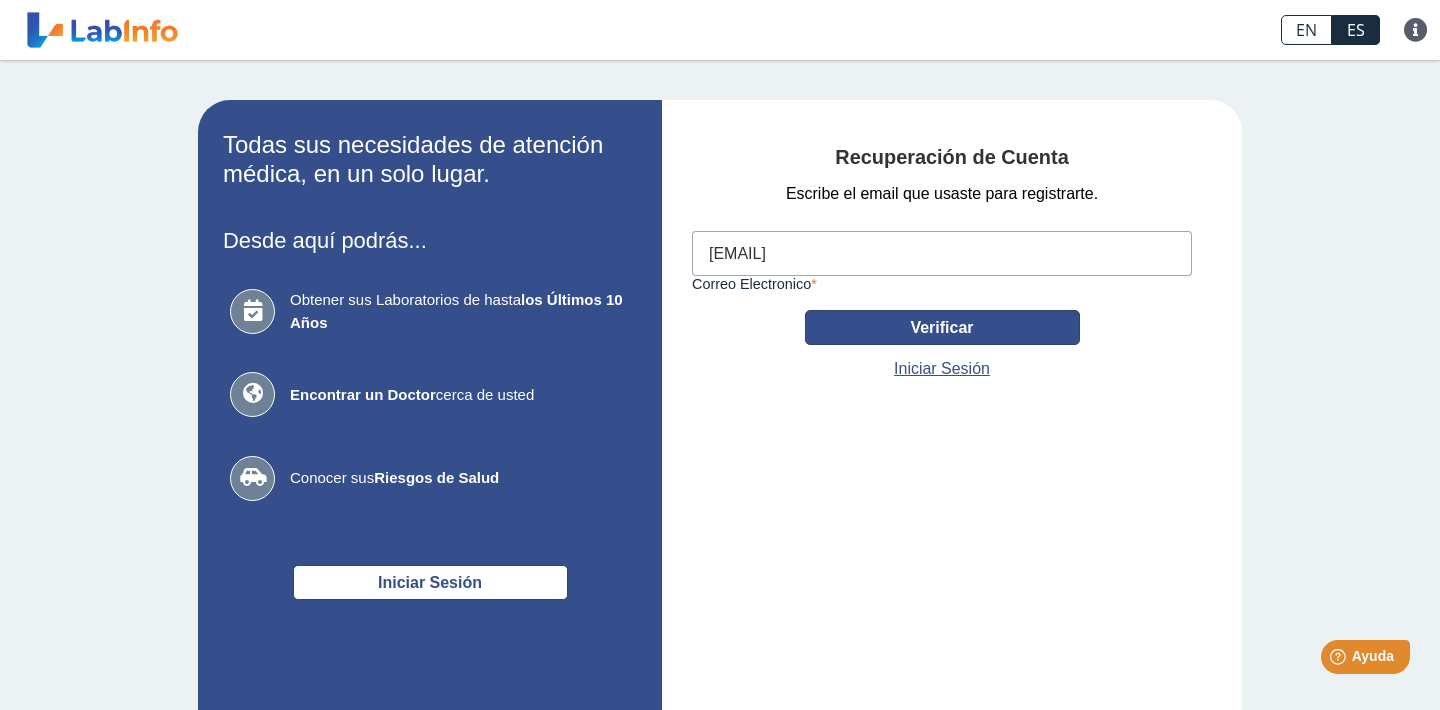 drag, startPoint x: 908, startPoint y: 358, endPoint x: 901, endPoint y: 330, distance: 28.86174 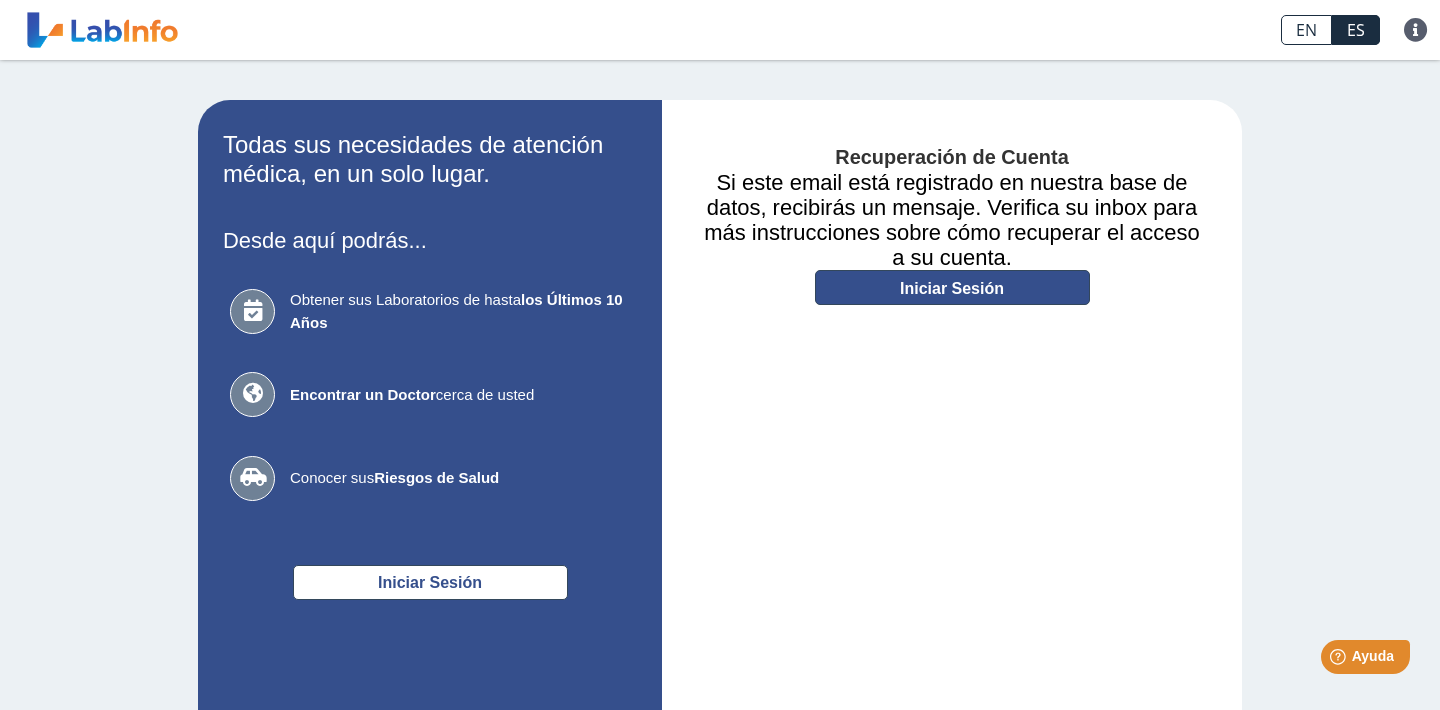 click on "Iniciar Sesión" 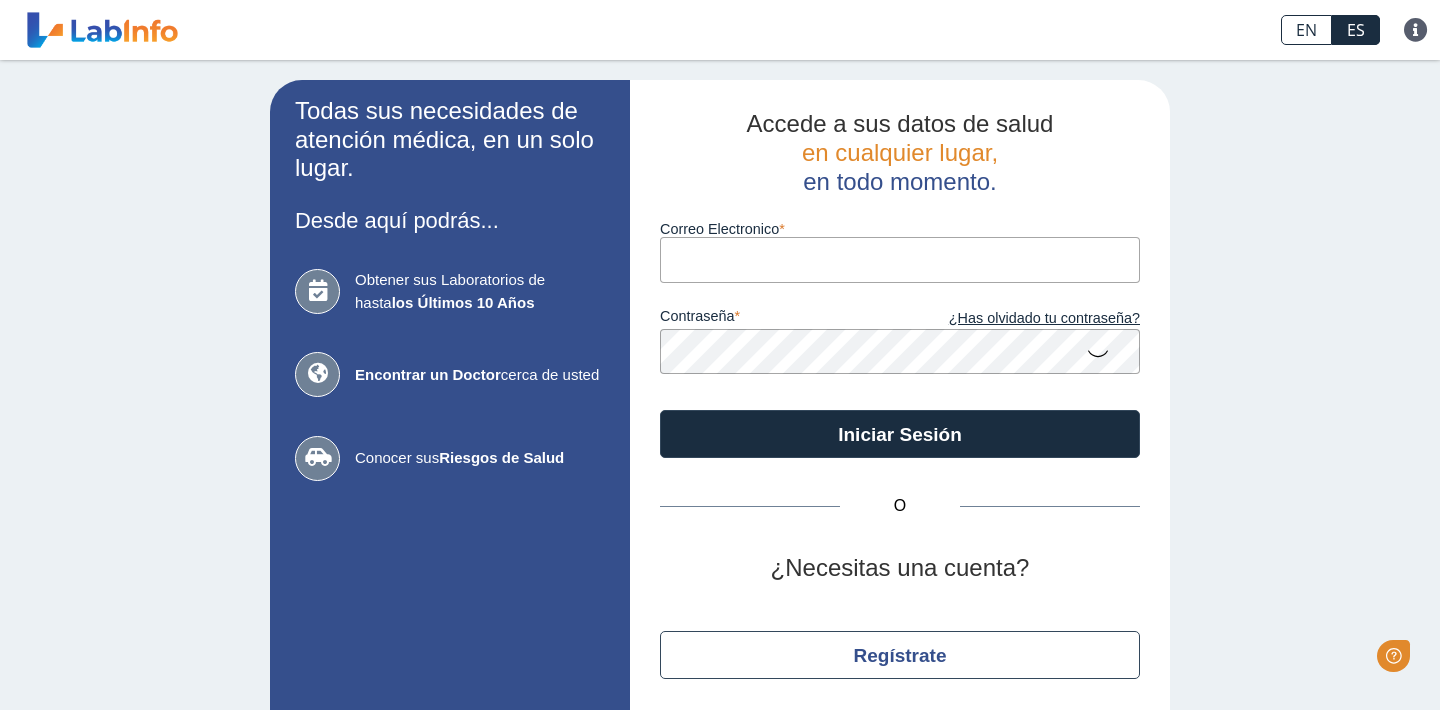 scroll, scrollTop: 0, scrollLeft: 0, axis: both 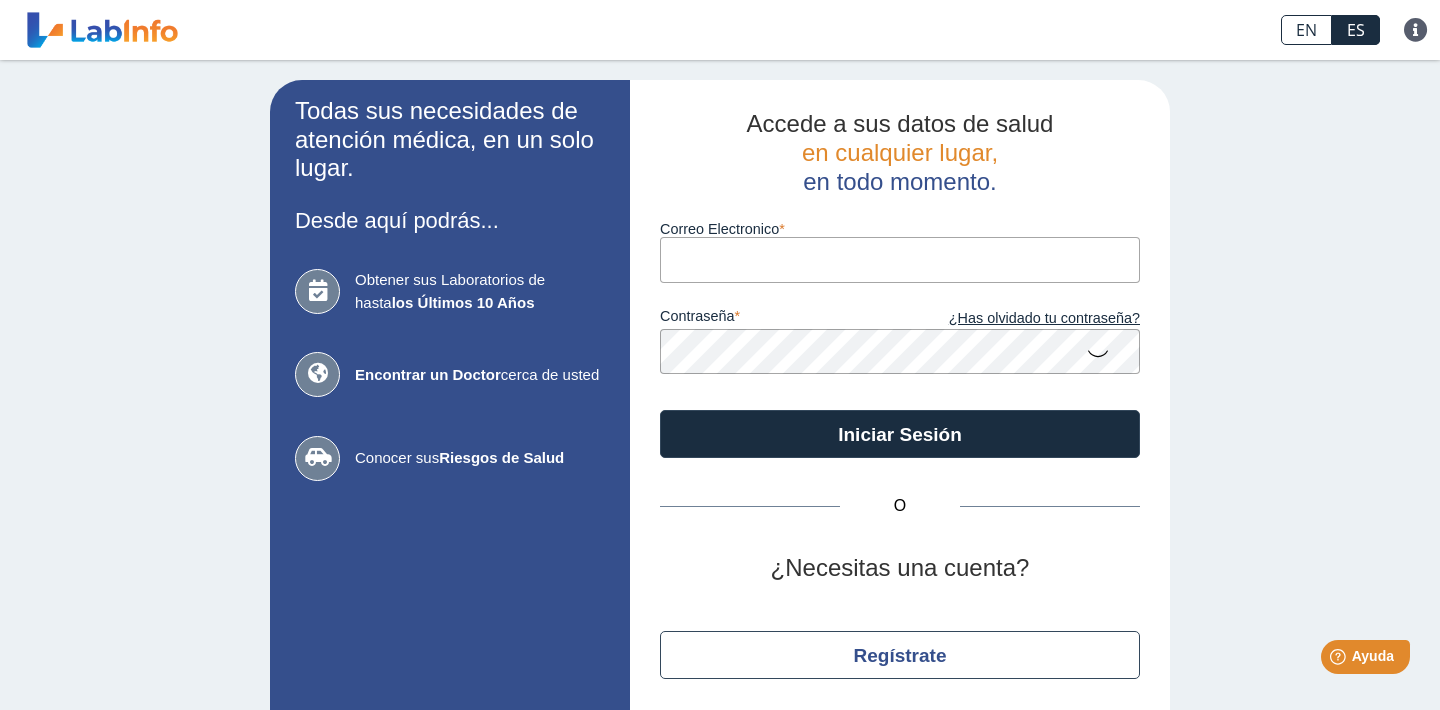 click on "Correo Electronico" at bounding box center (900, 259) 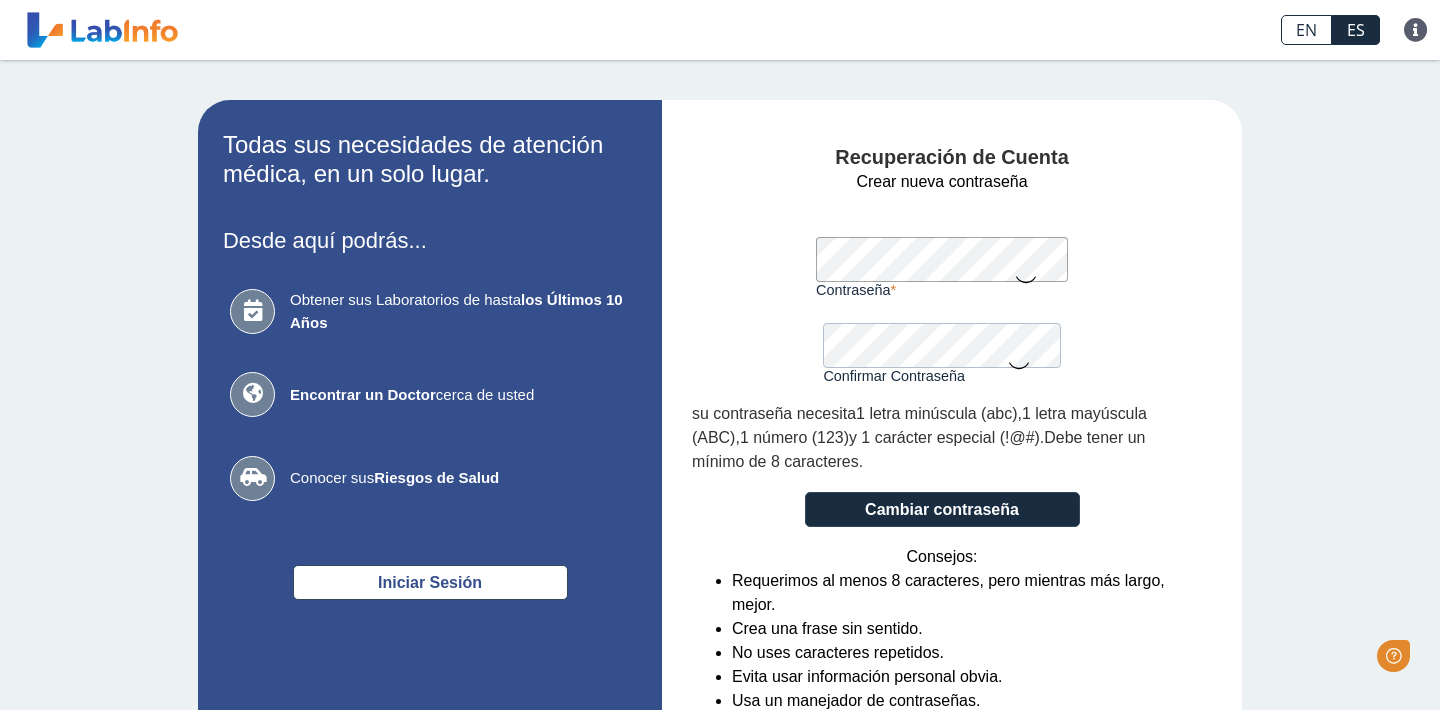 scroll, scrollTop: 0, scrollLeft: 0, axis: both 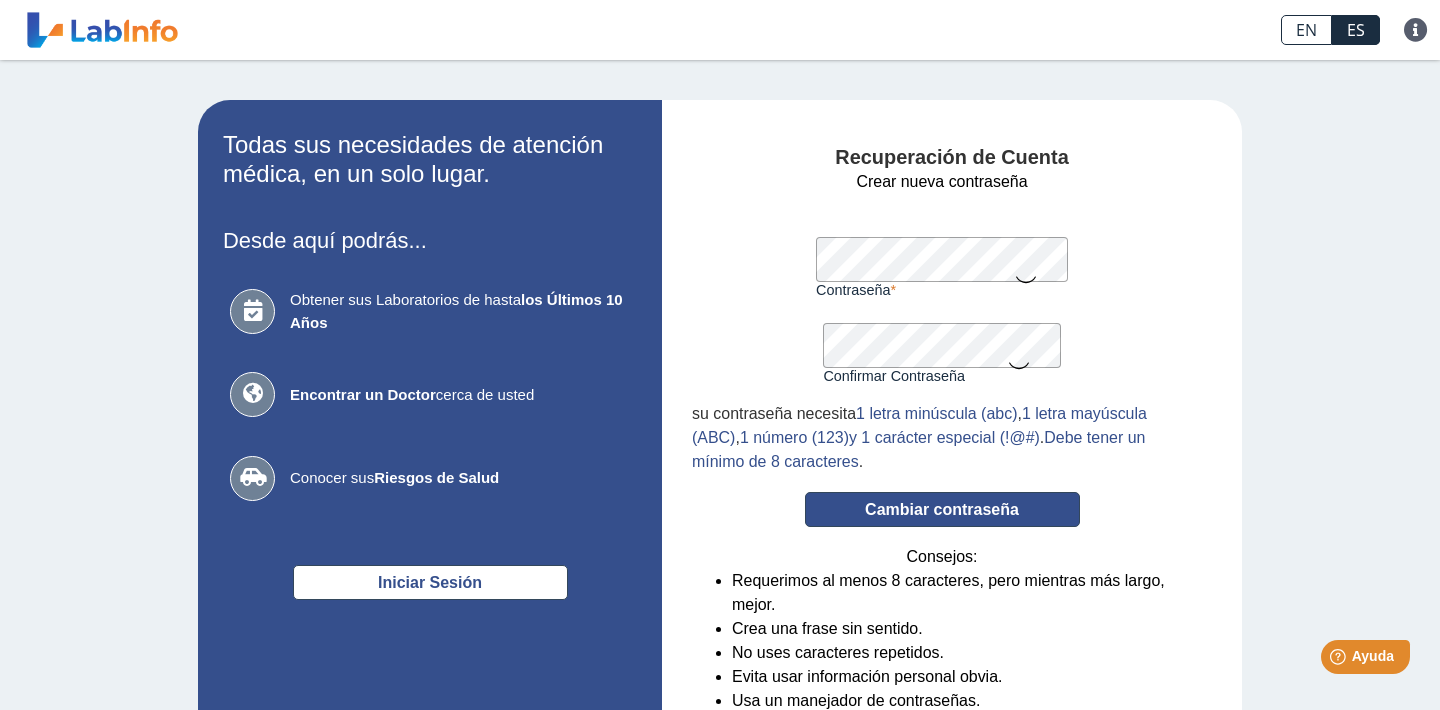 click on "Cambiar contraseña" 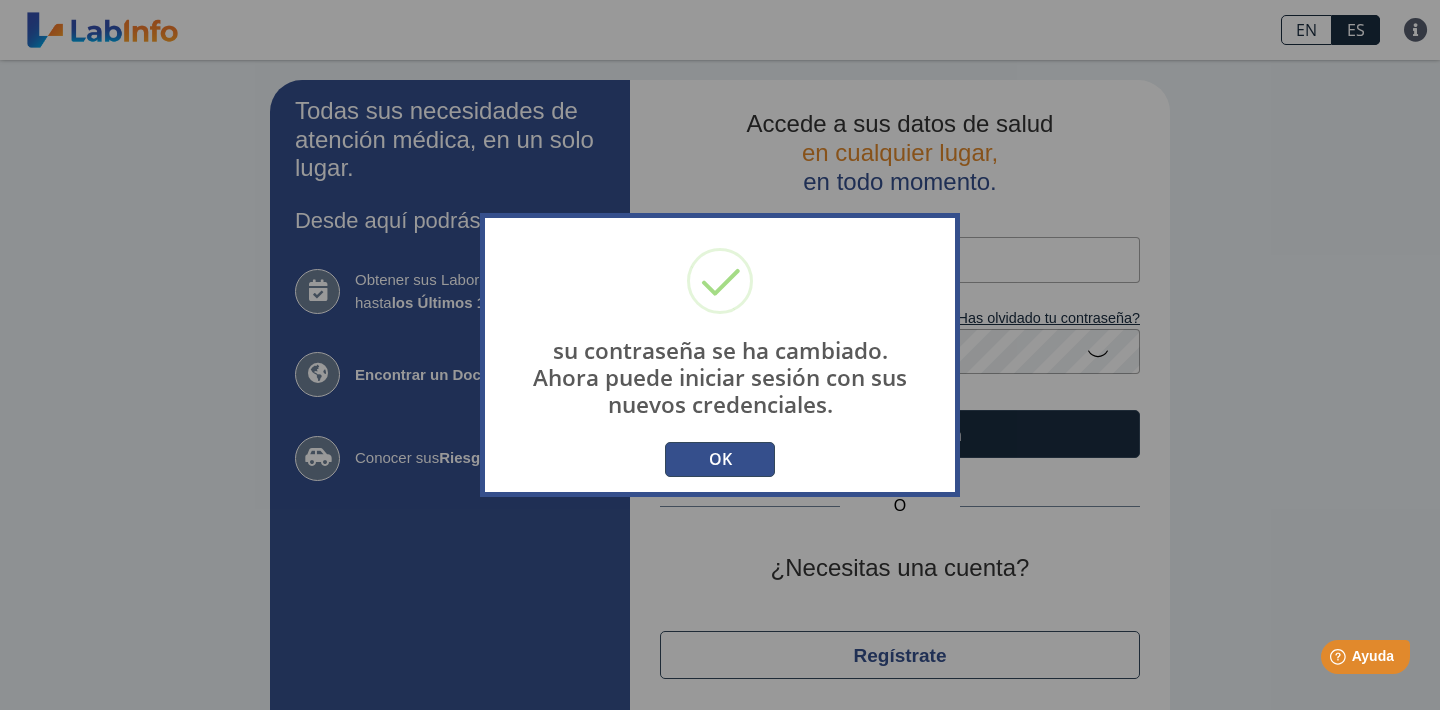 click on "OK" at bounding box center (720, 459) 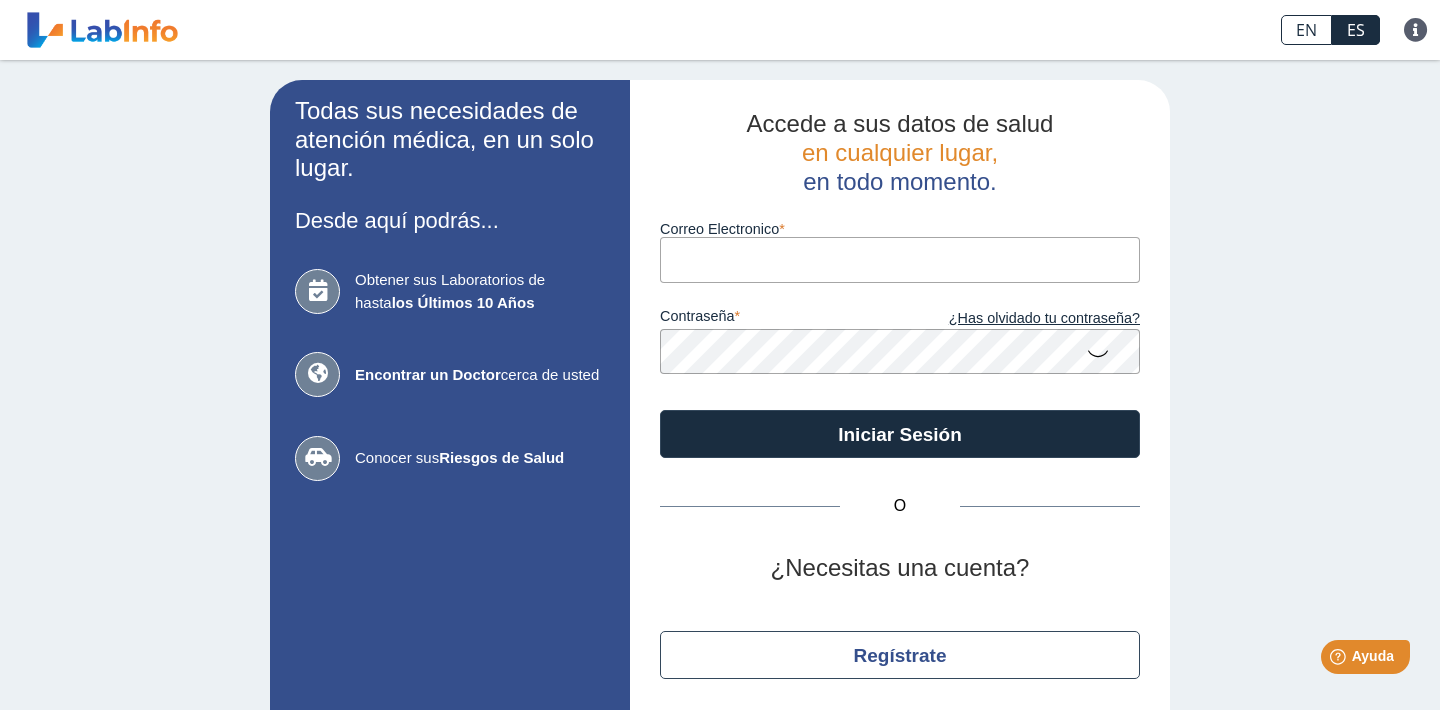 click on "Correo Electronico" at bounding box center (900, 259) 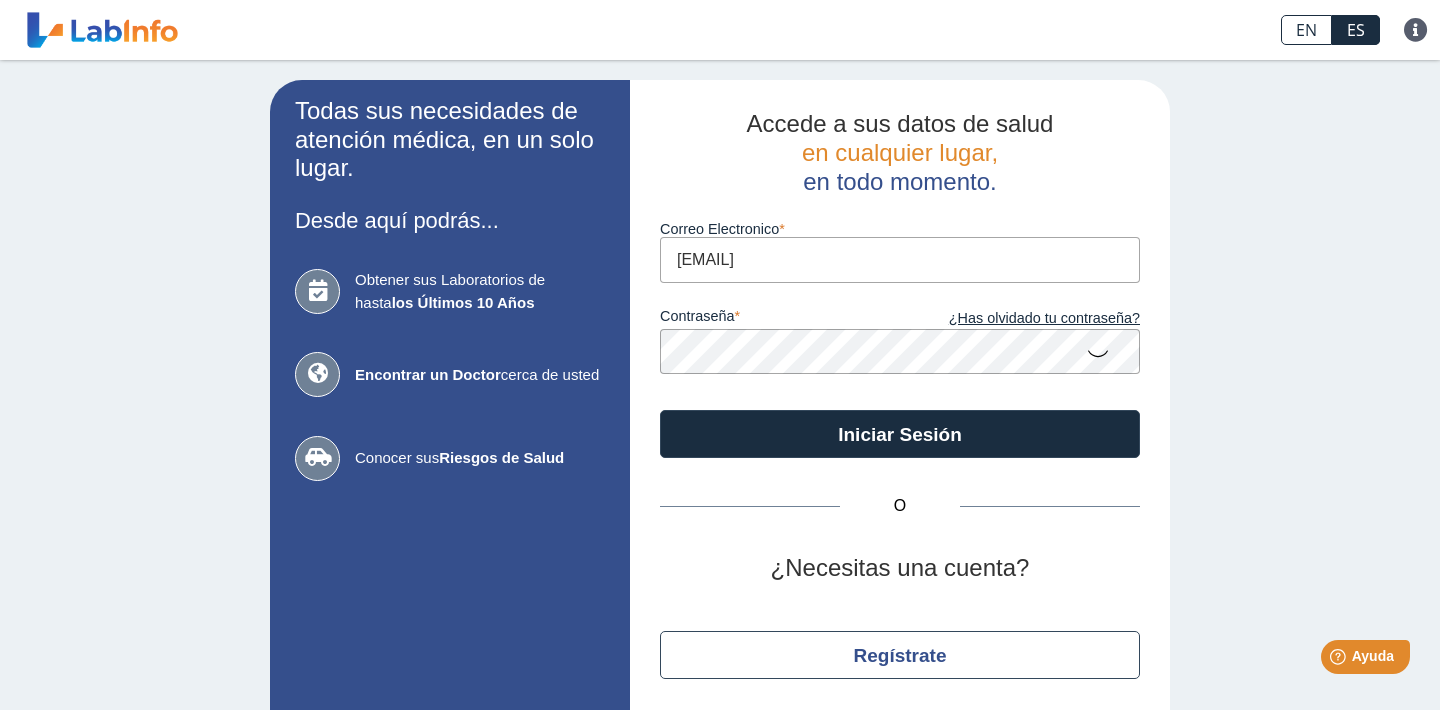 click 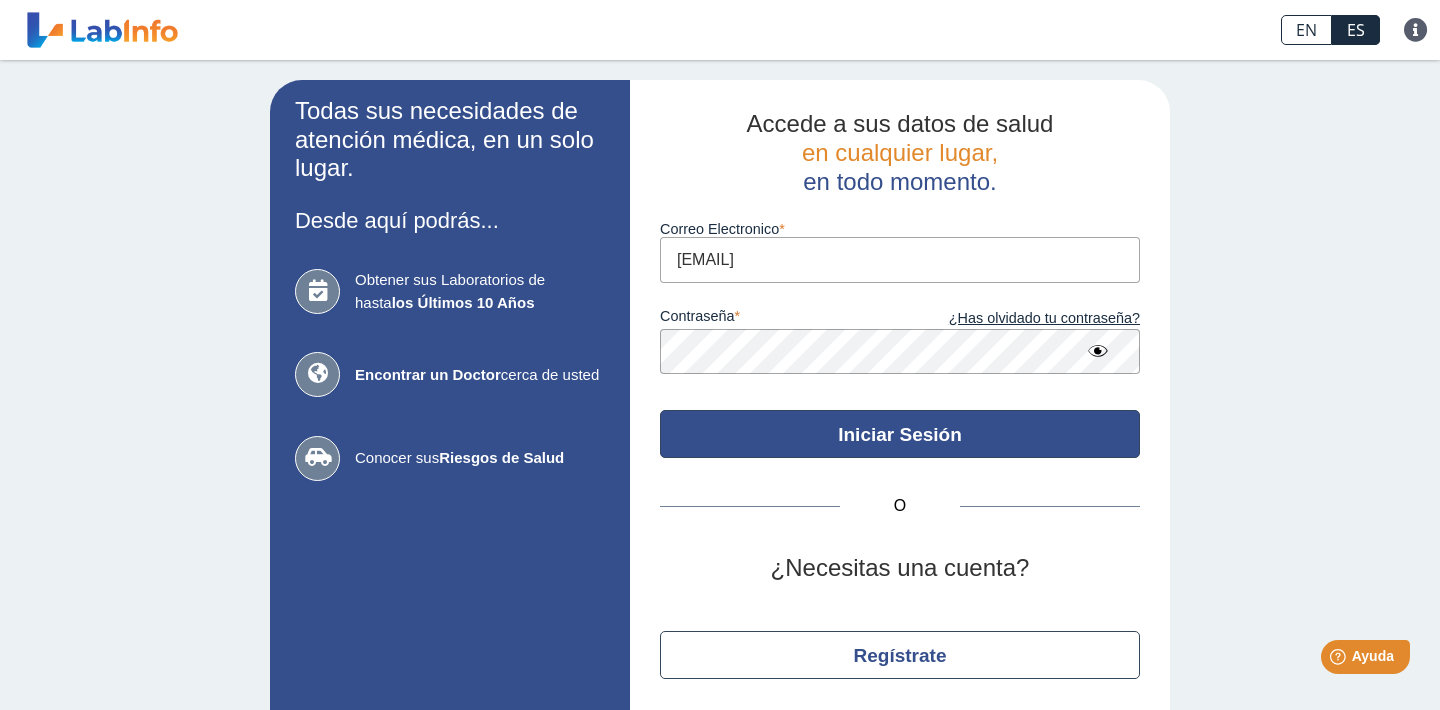 click on "Iniciar Sesión" 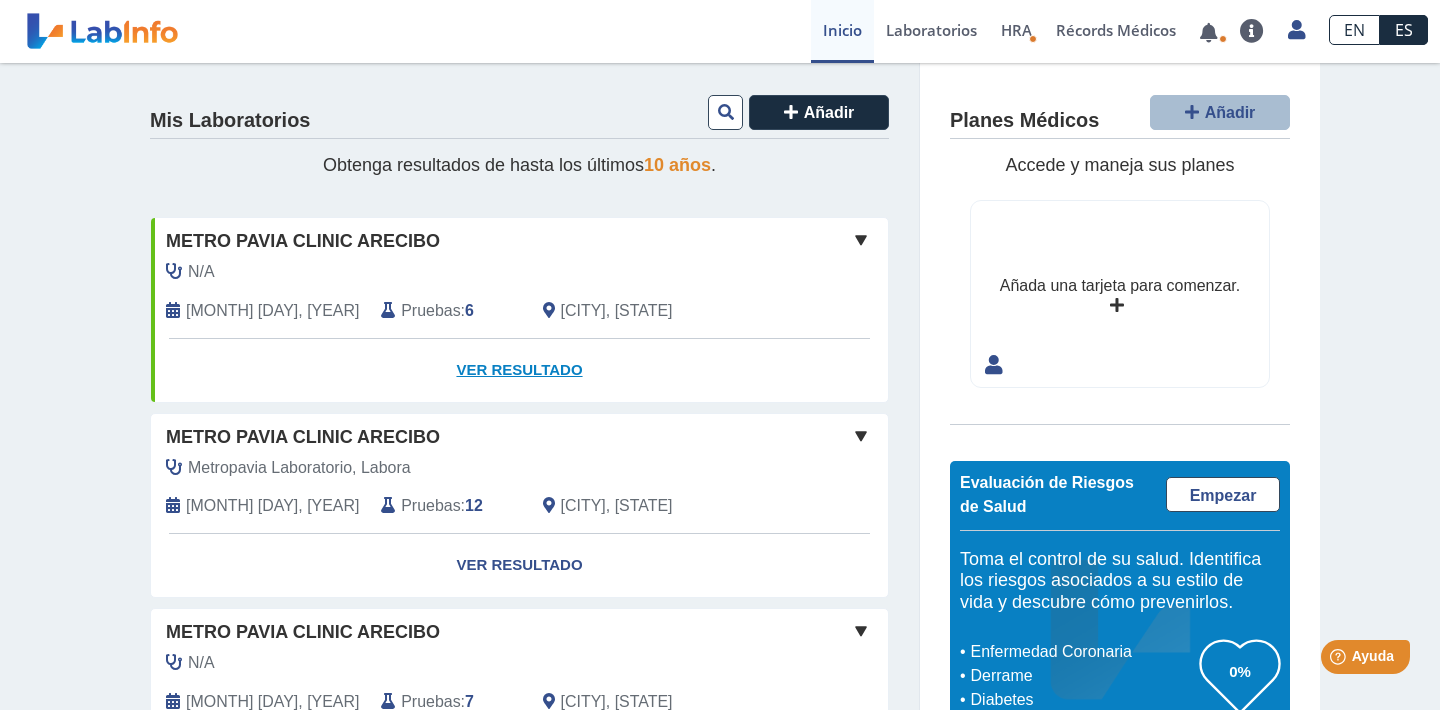 click on "Ver Resultado" 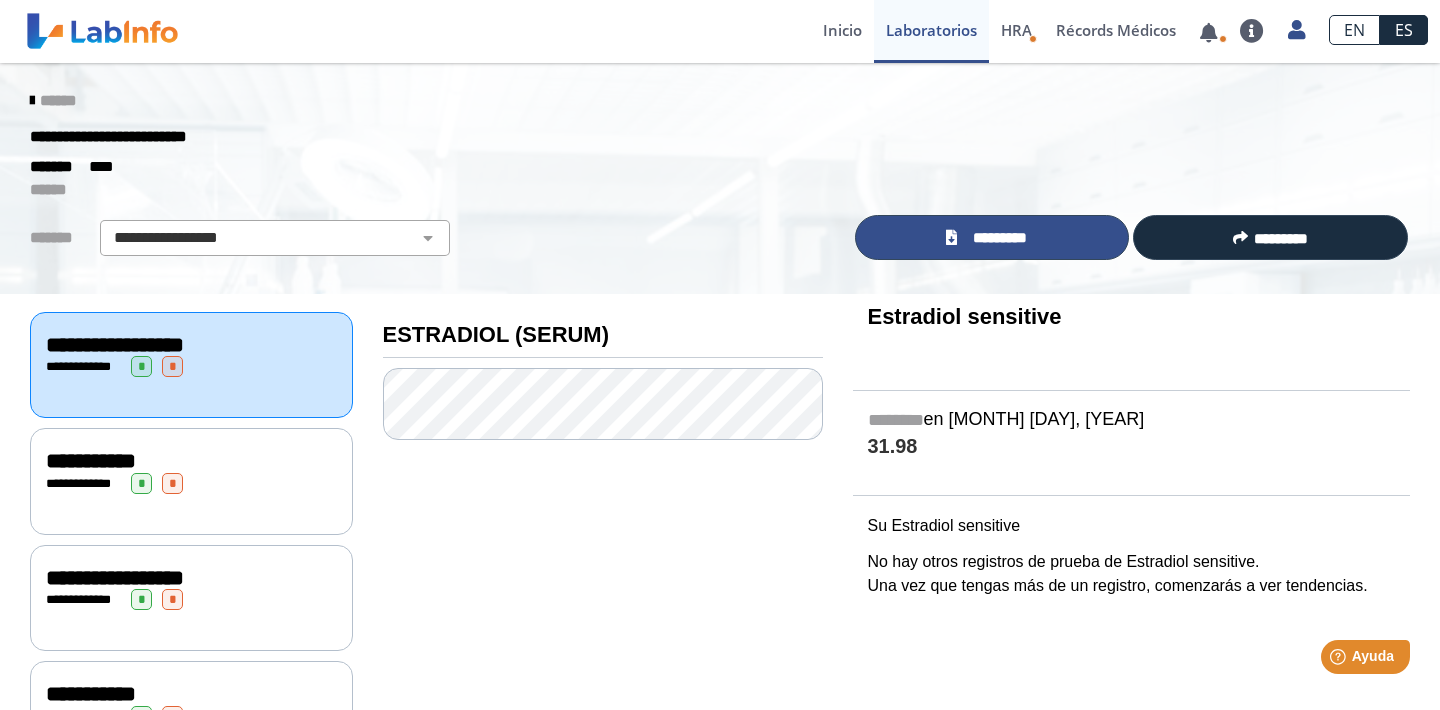 click on "*********" 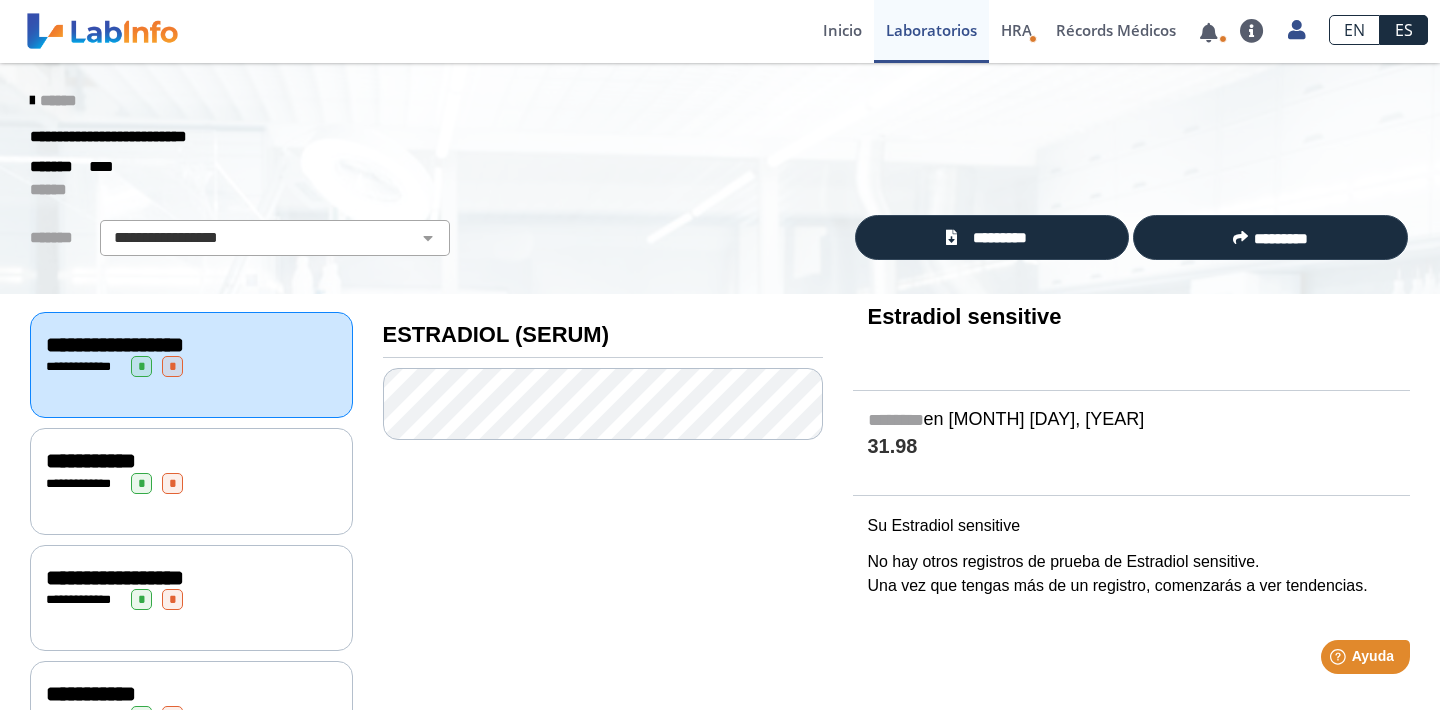 scroll, scrollTop: 0, scrollLeft: 0, axis: both 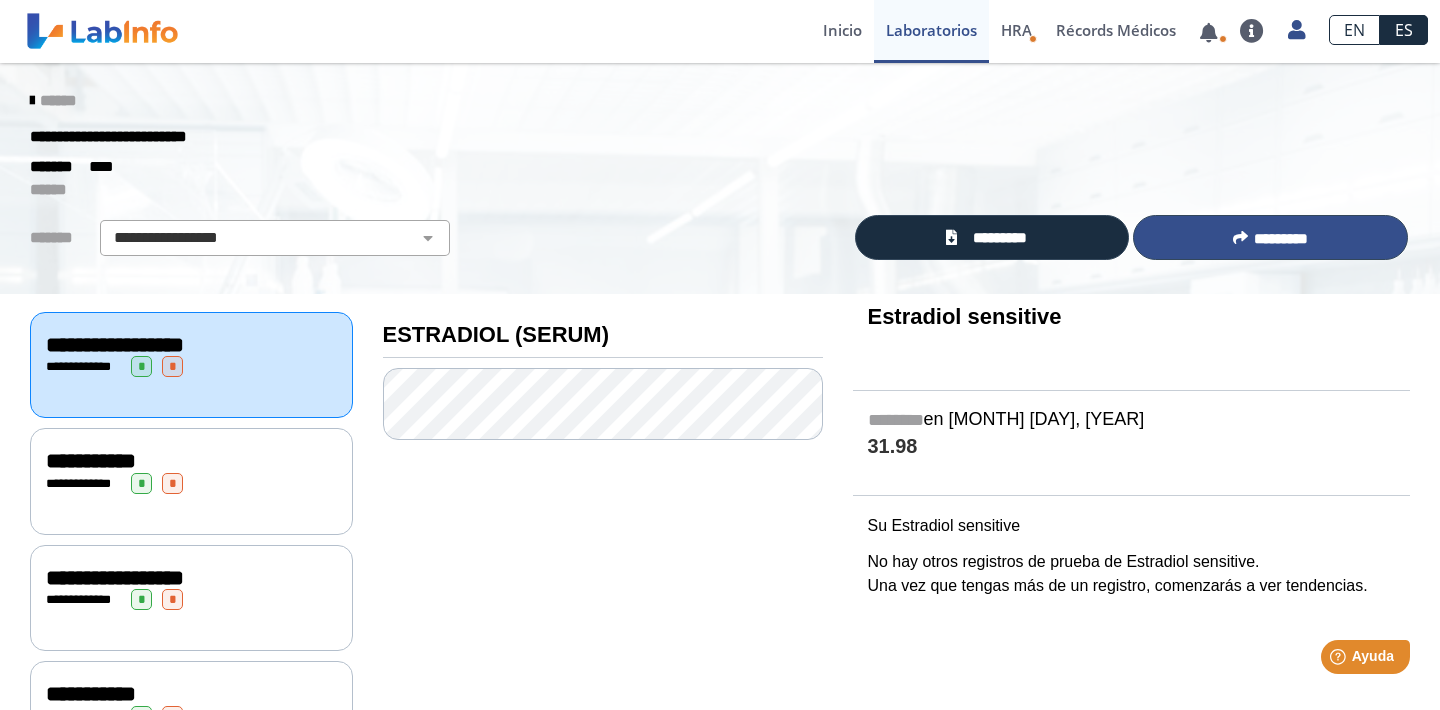 click on "*********" 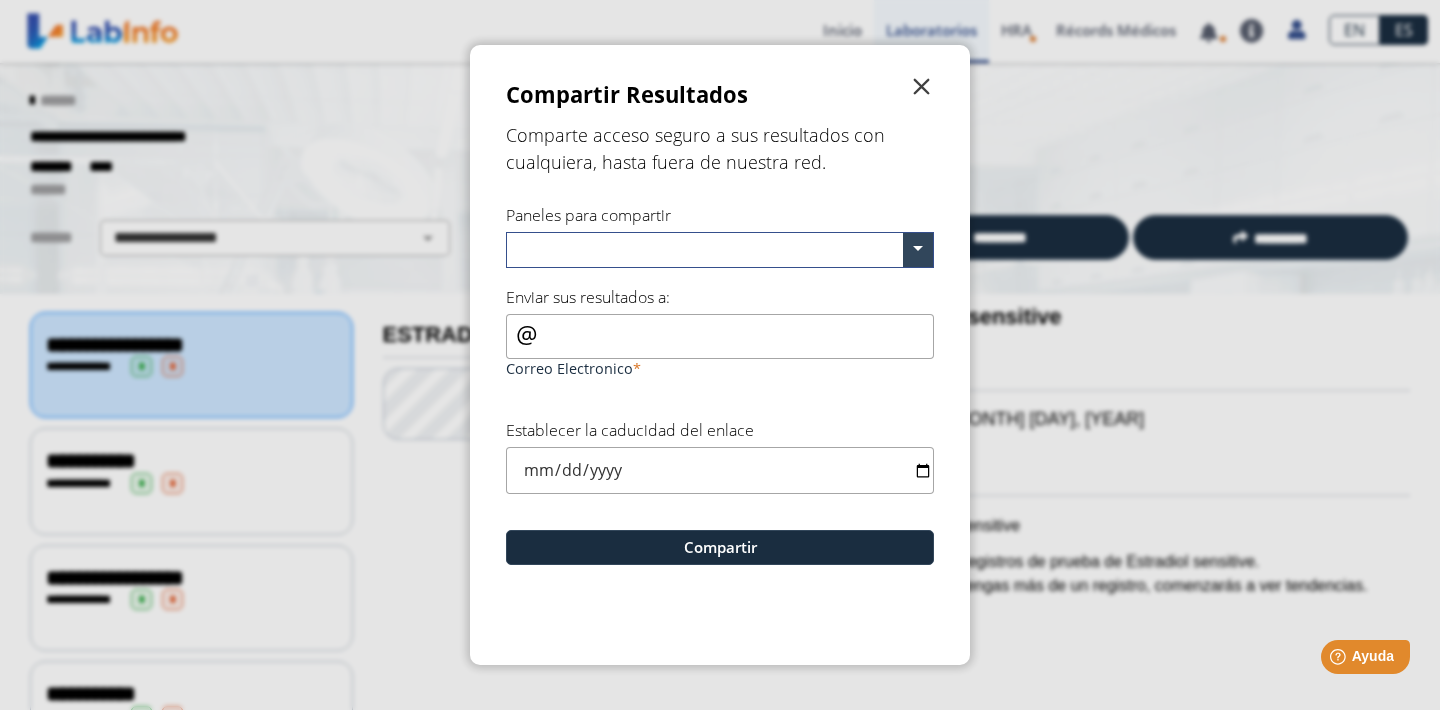 click on "" 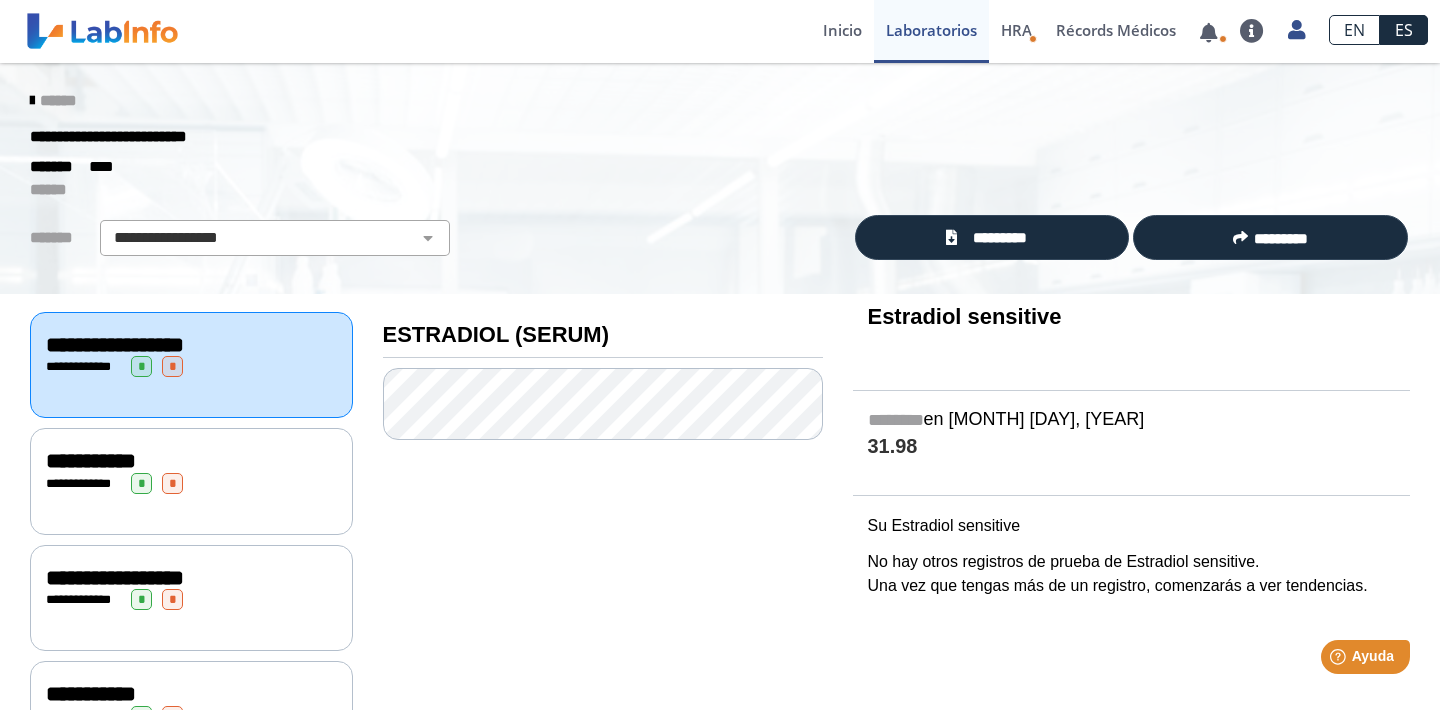 click on "**********" 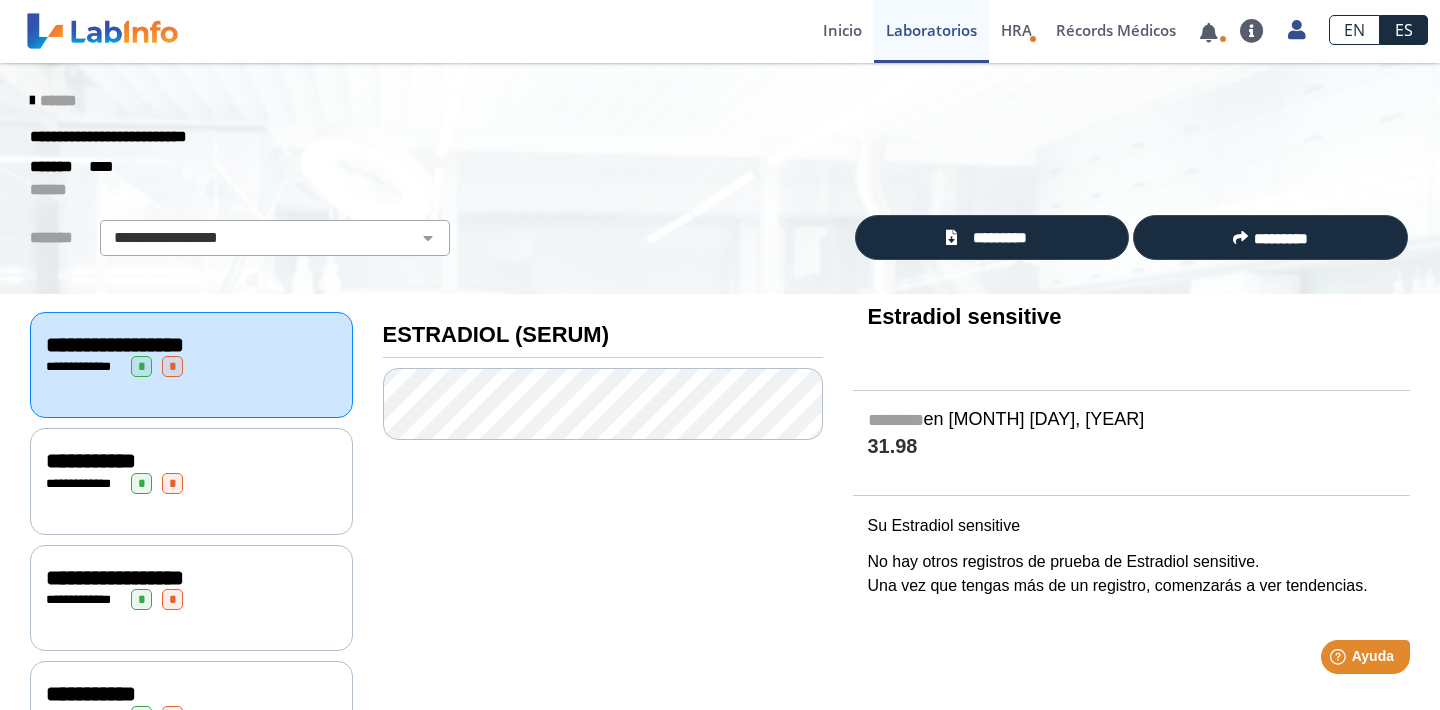 scroll, scrollTop: 0, scrollLeft: 0, axis: both 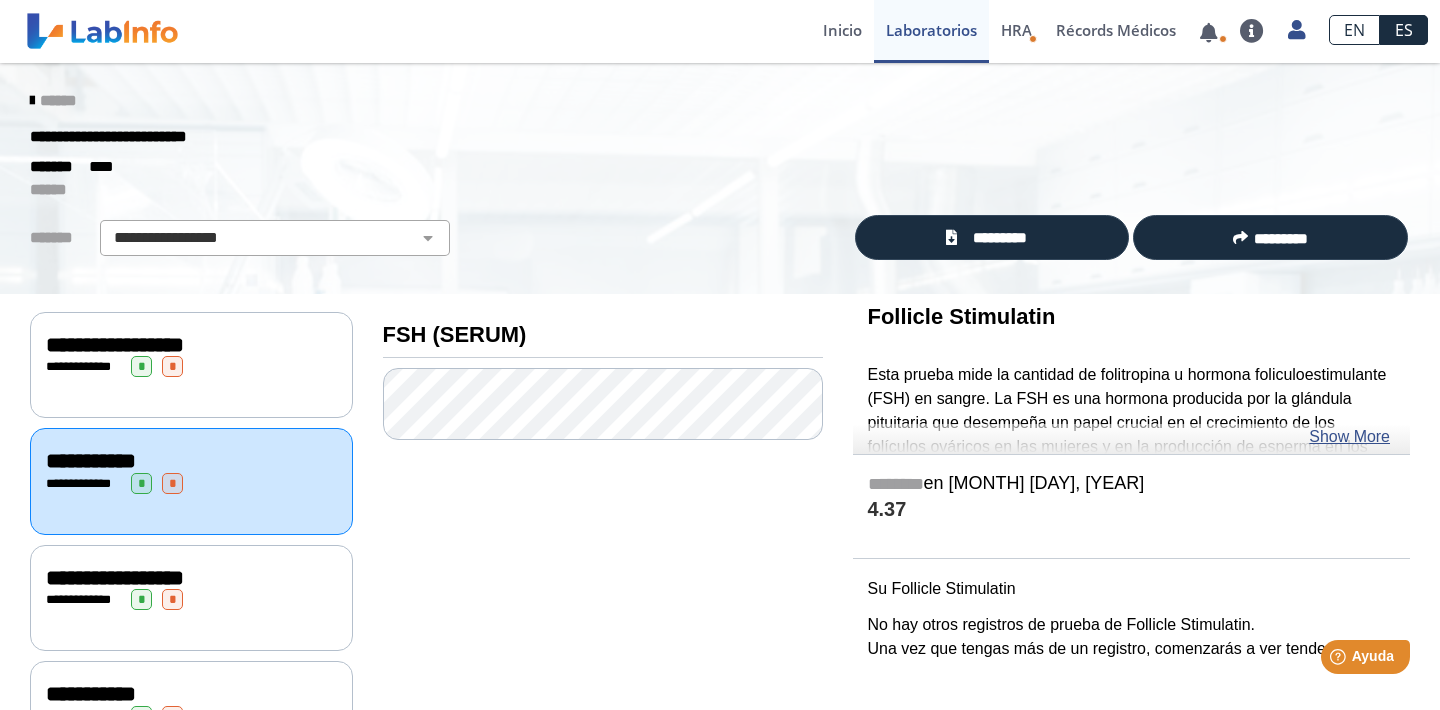 click on "**********" 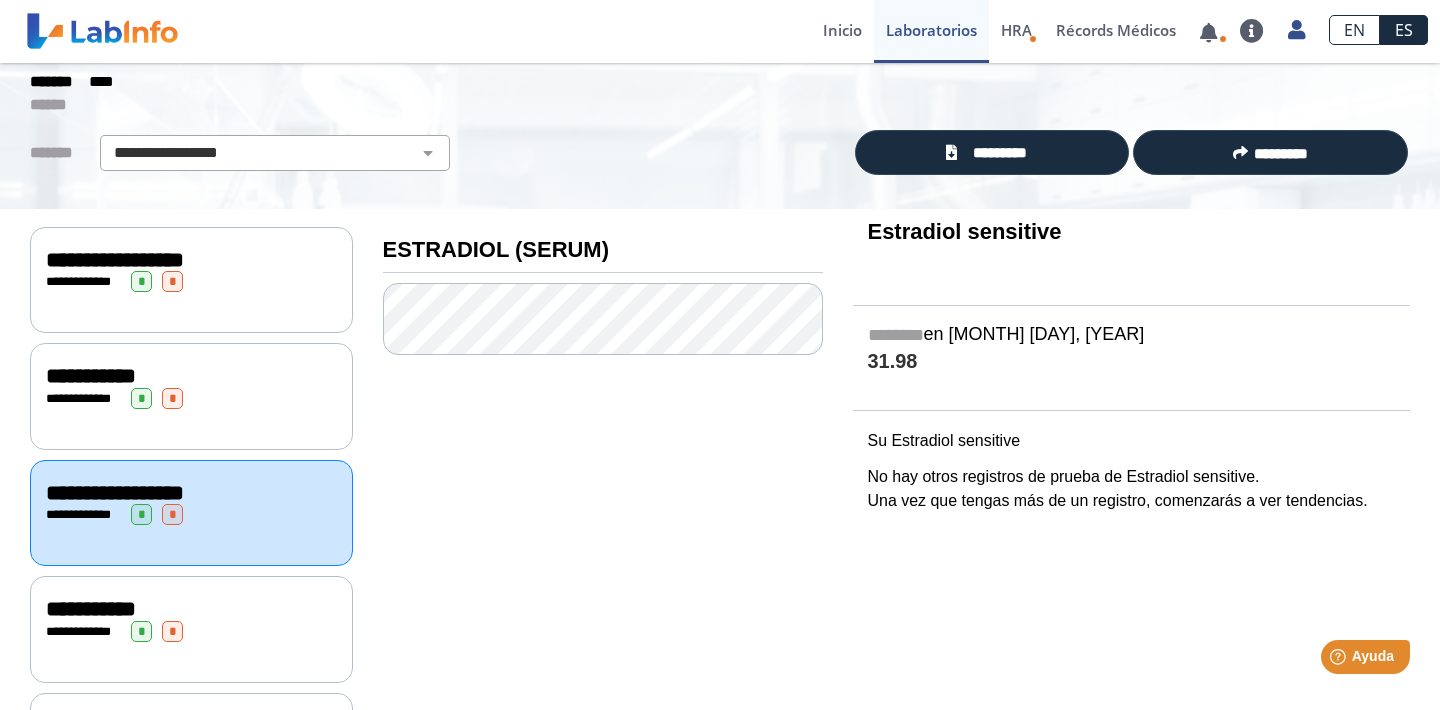 scroll, scrollTop: 88, scrollLeft: 0, axis: vertical 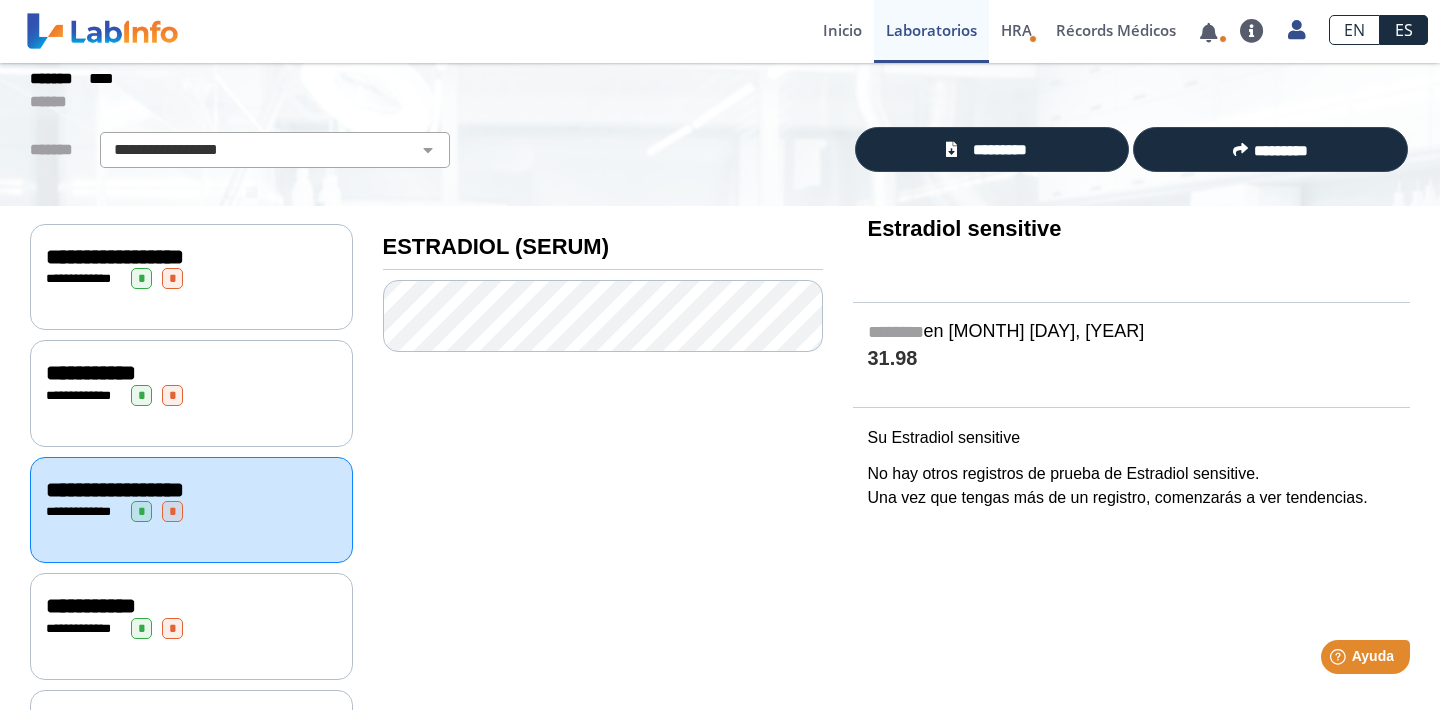 click on "**********" 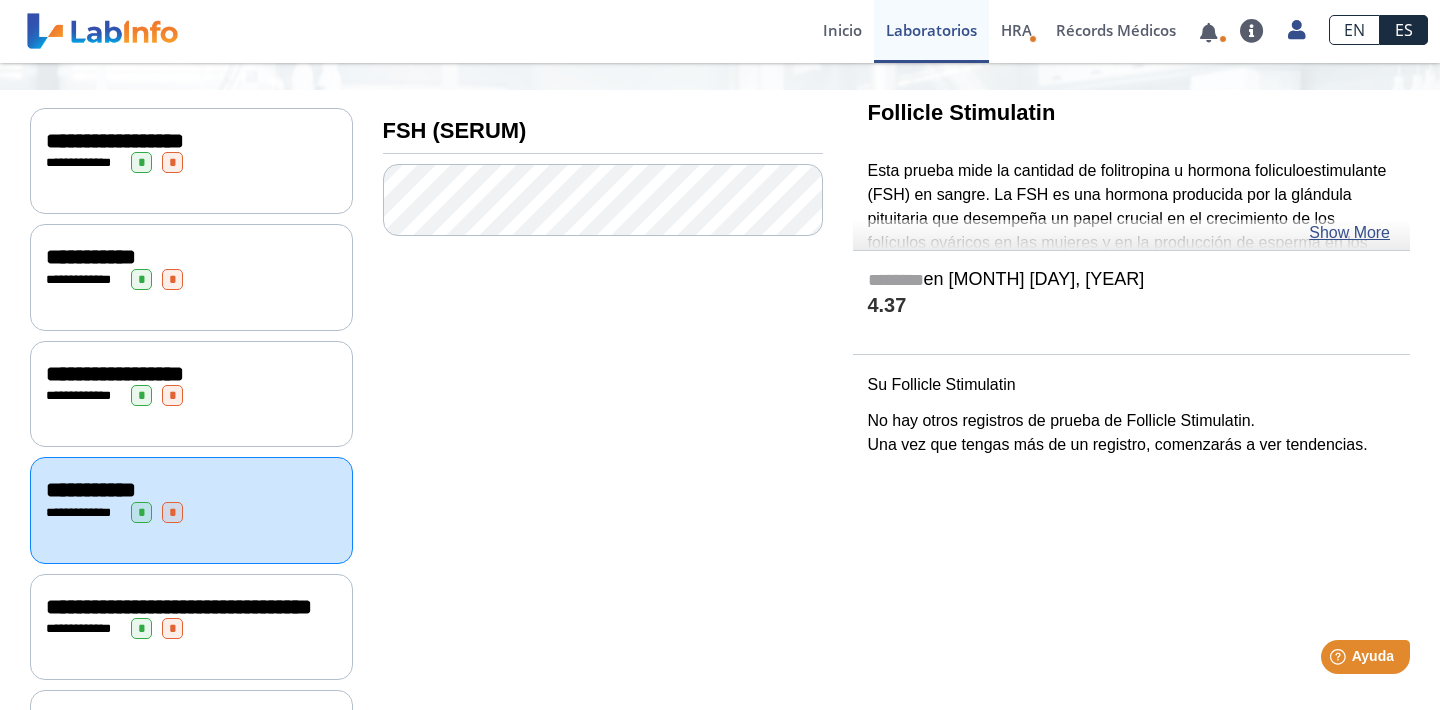 scroll, scrollTop: 211, scrollLeft: 0, axis: vertical 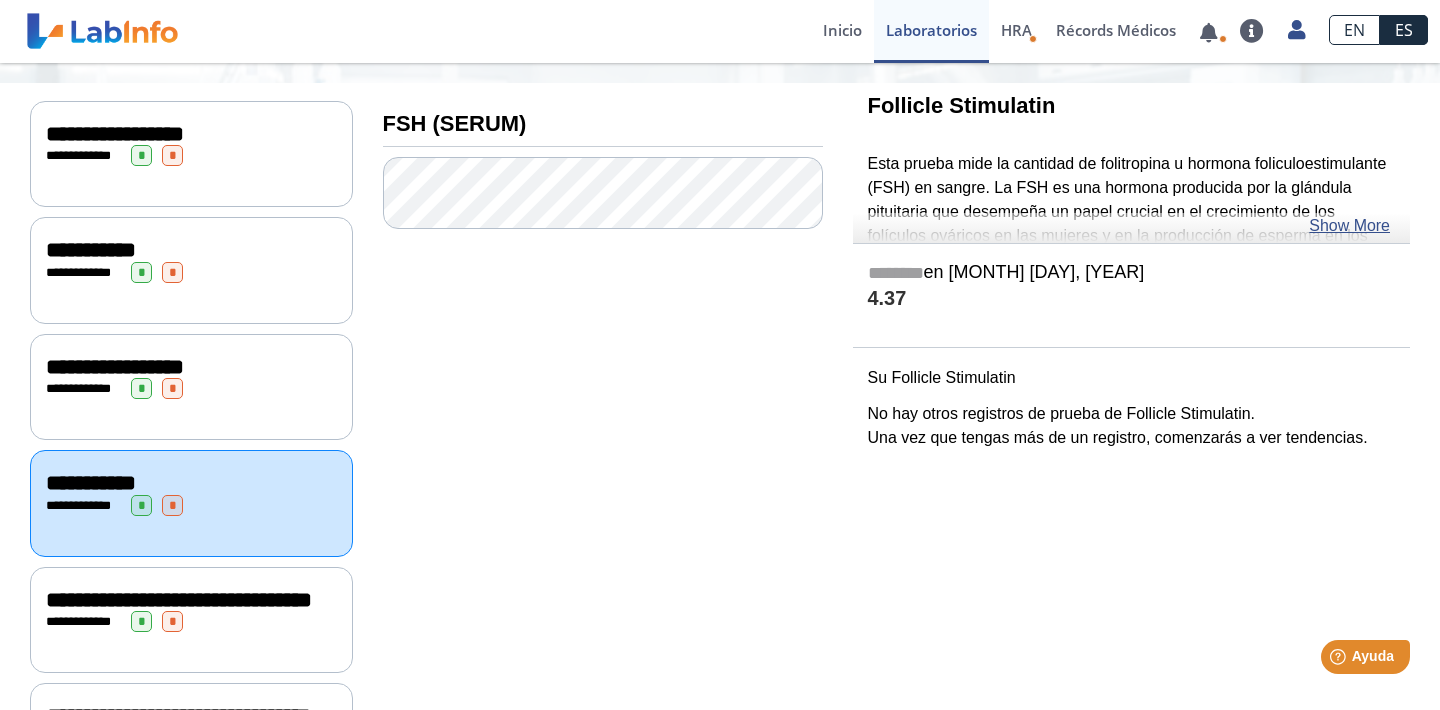 click on "**********" 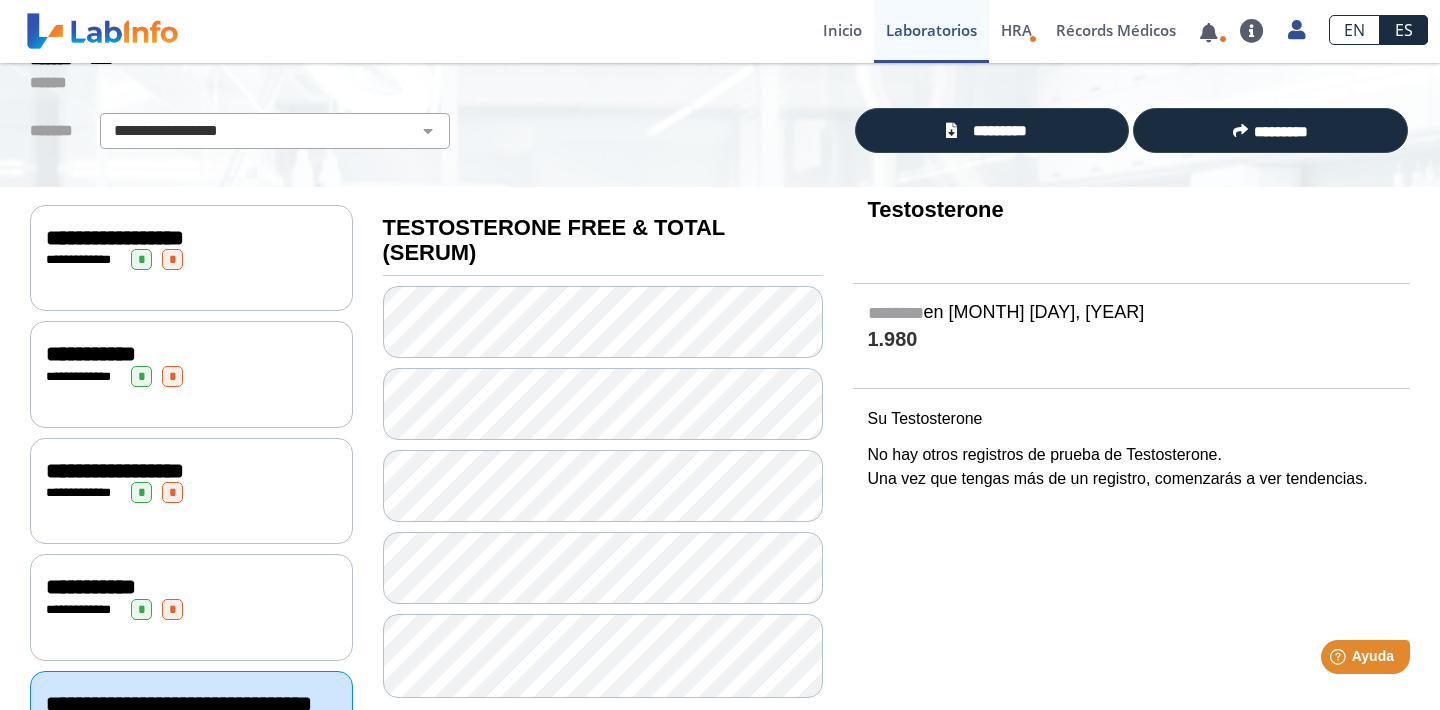 scroll, scrollTop: 82, scrollLeft: 0, axis: vertical 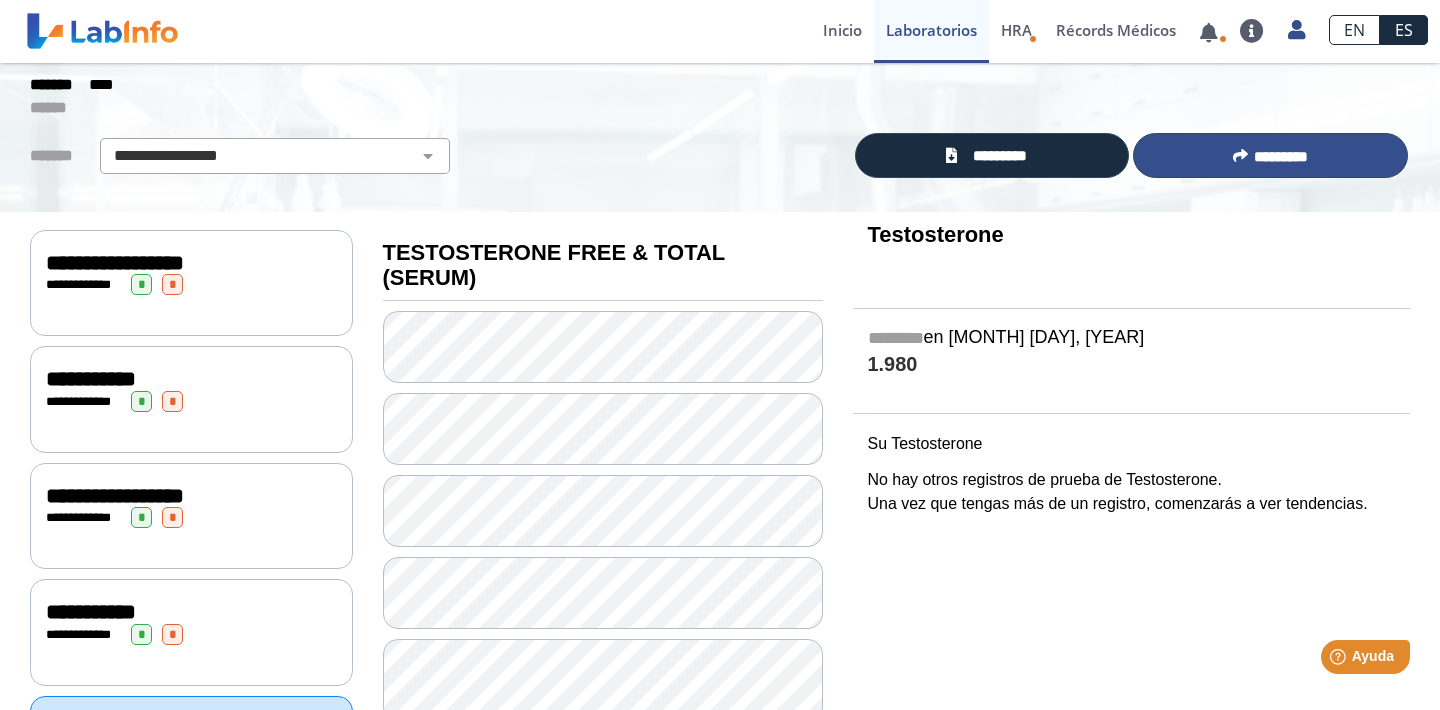 drag, startPoint x: 1323, startPoint y: 193, endPoint x: 1323, endPoint y: 173, distance: 20 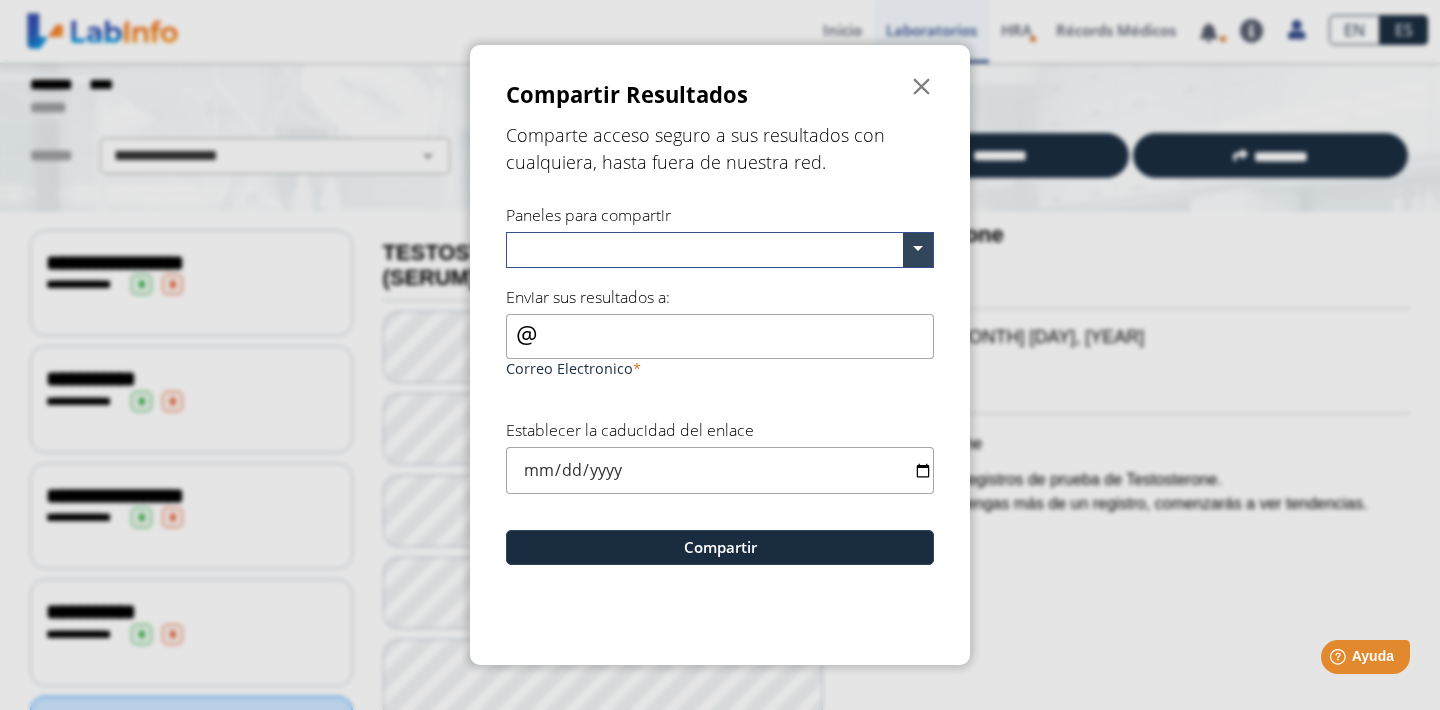 click on "" 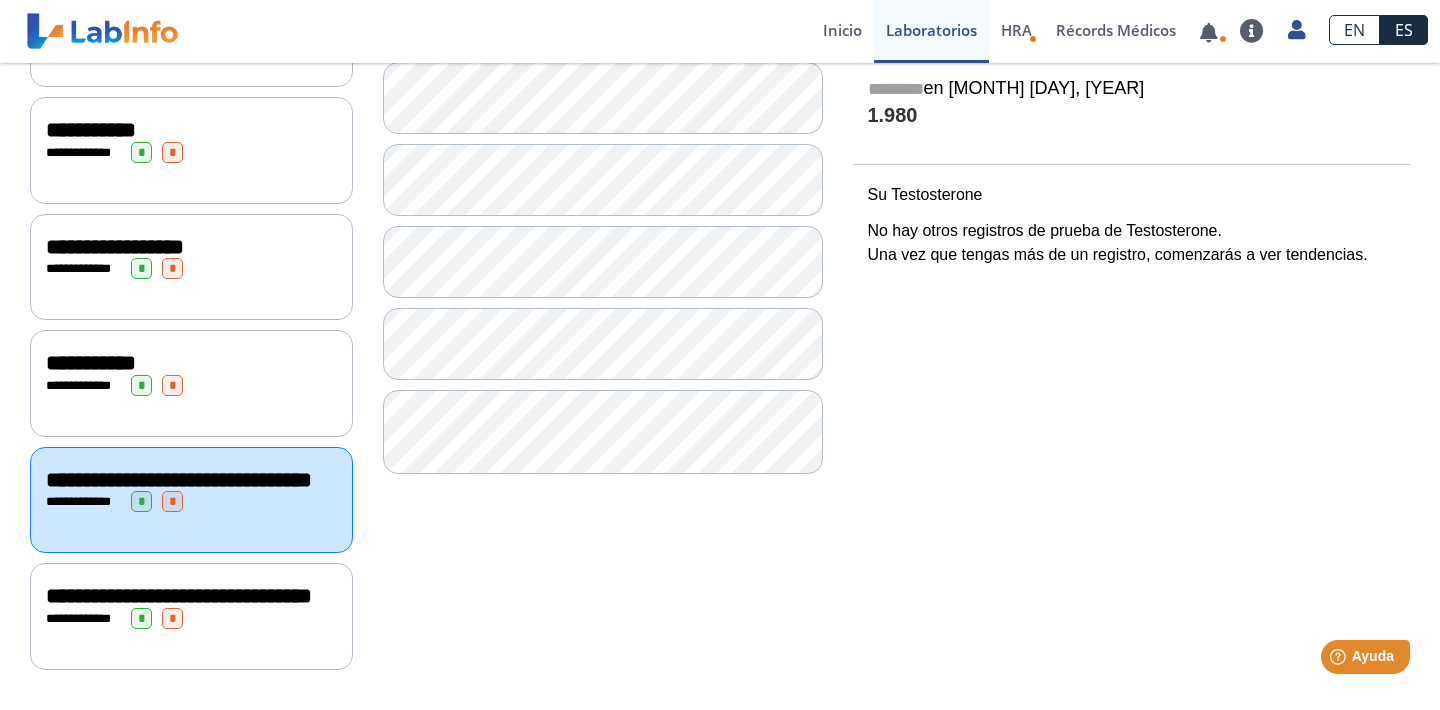scroll, scrollTop: 357, scrollLeft: 0, axis: vertical 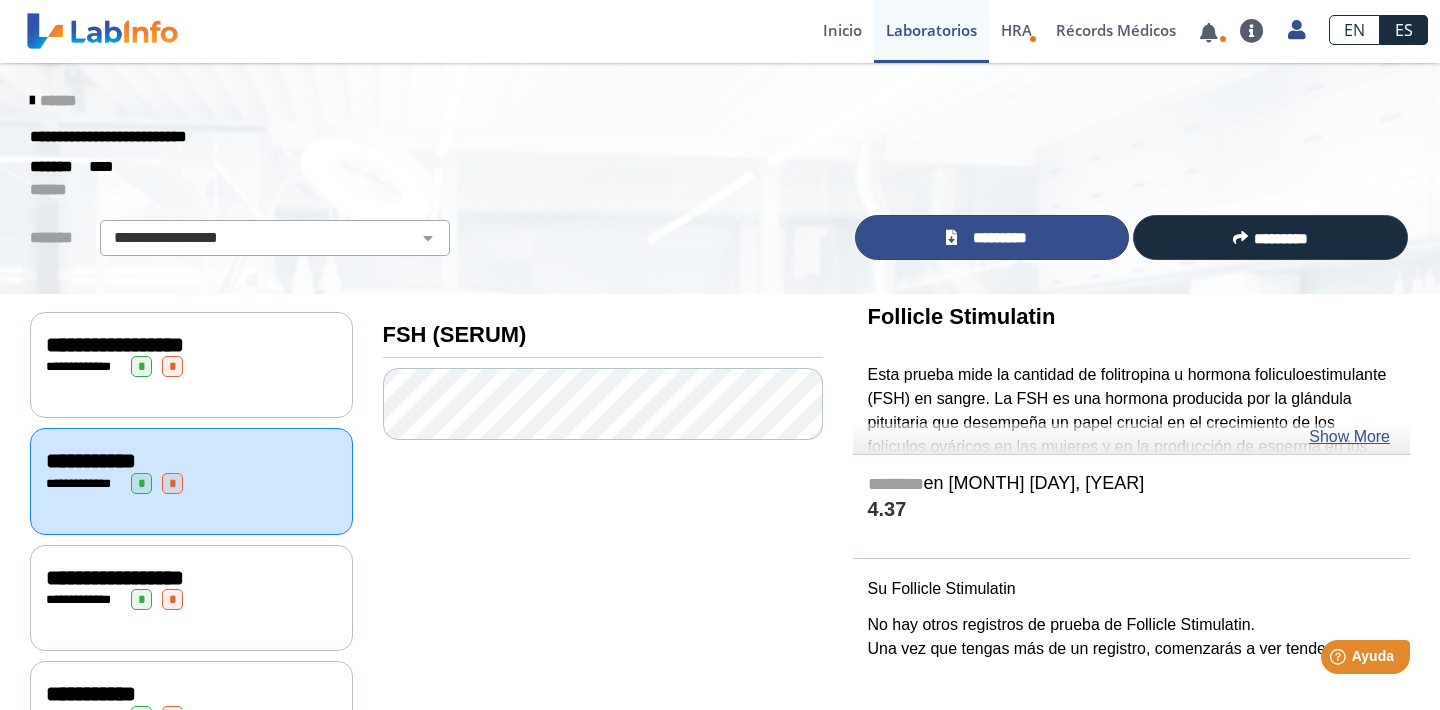 click on "*********" 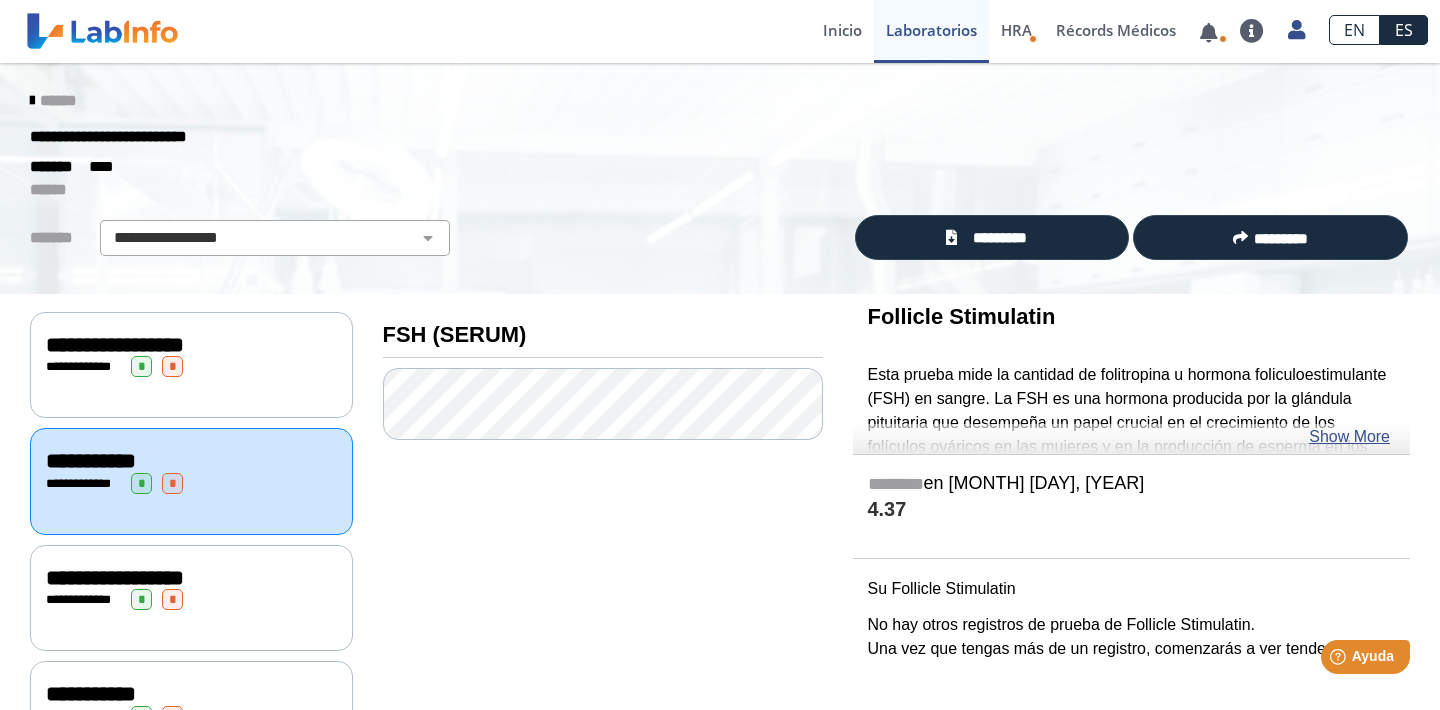 click on "Immuno Reference Lab  envió nuevos resultados de laboratorio Para  [FIRST] [LAST] –  [DAY] [MONTH] [YEAR]  Immuno Reference Lab  envió nuevos resultados de laboratorio Para  [FIRST] [LAST] –  [DAY] [MONTH] [YEAR]  Immuno Reference Lab  envió nuevos resultados de laboratorio Para  [FIRST] [LAST] –  [DAY] [MONTH] [YEAR]  Immuno Reference Lab  envió nuevos resultados de laboratorio Para  [FIRST] [LAST] –  [DAY] [MONTH] [YEAR]  Immuno Reference Lab  envió nuevos resultados de laboratorio Para  [FIRST] [LAST] –  [DAY] [MONTH] [YEAR]  Metro Pavia Clinic Arecibo  envió nuevos resultados de laboratorio Para  [FIRST] [LAST] –  [DAY] [MONTH] [YEAR]  Metro Pavia Clinic Arecibo  envió nuevos resultados de laboratorio Para  [FIRST] [LAST] –  [DAY] [MONTH] [YEAR]  Metro Pavia Clinic Arecibo  envió nuevos resultados de laboratorio Para  [FIRST] [LAST] –  [DAY] [MONTH] [YEAR]  Metro Pavia Clinic Arecibo  envió nuevos resultados de laboratorio Para  [FIRST] [LAST] –  [DAY] [MONTH] [YEAR]  Metro Pavia Clinic Arecibo  envió nuevos resultados de laboratorio Para  [FIRST] [LAST] –  [DAY] [MONTH] [YEAR] Loading... Preguntas Frecuentes Perfil" at bounding box center [488, 31] 